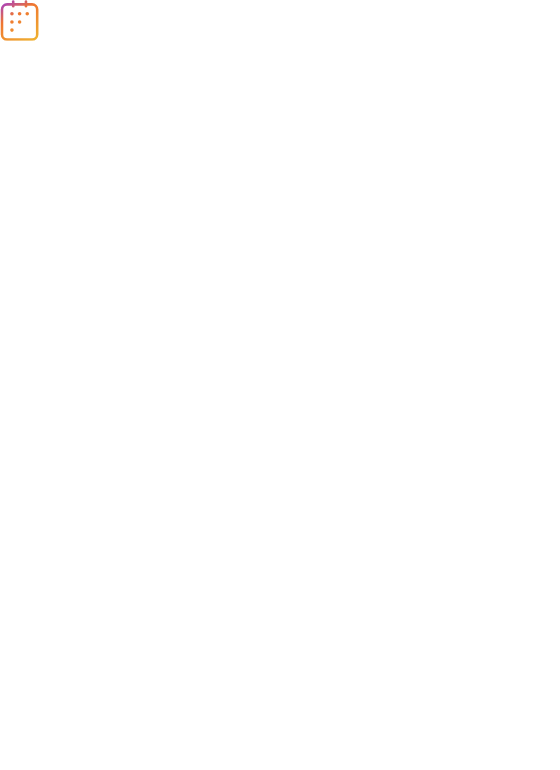 scroll, scrollTop: 0, scrollLeft: 0, axis: both 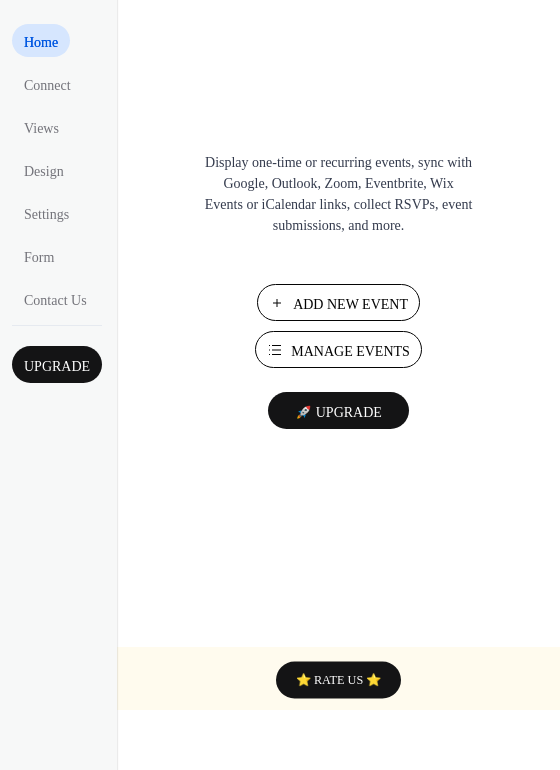 click on "Add New Event" at bounding box center (350, 304) 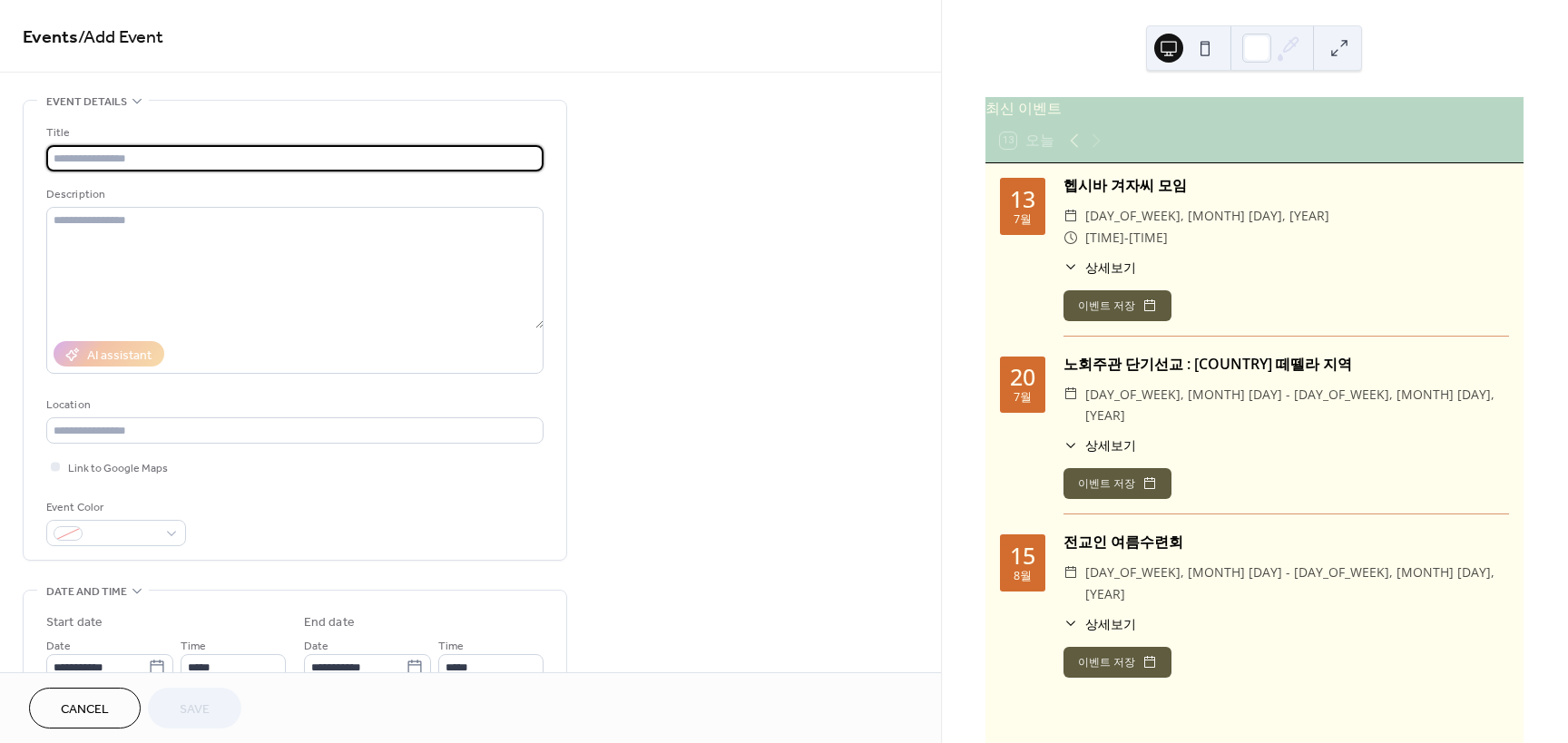scroll, scrollTop: 0, scrollLeft: 0, axis: both 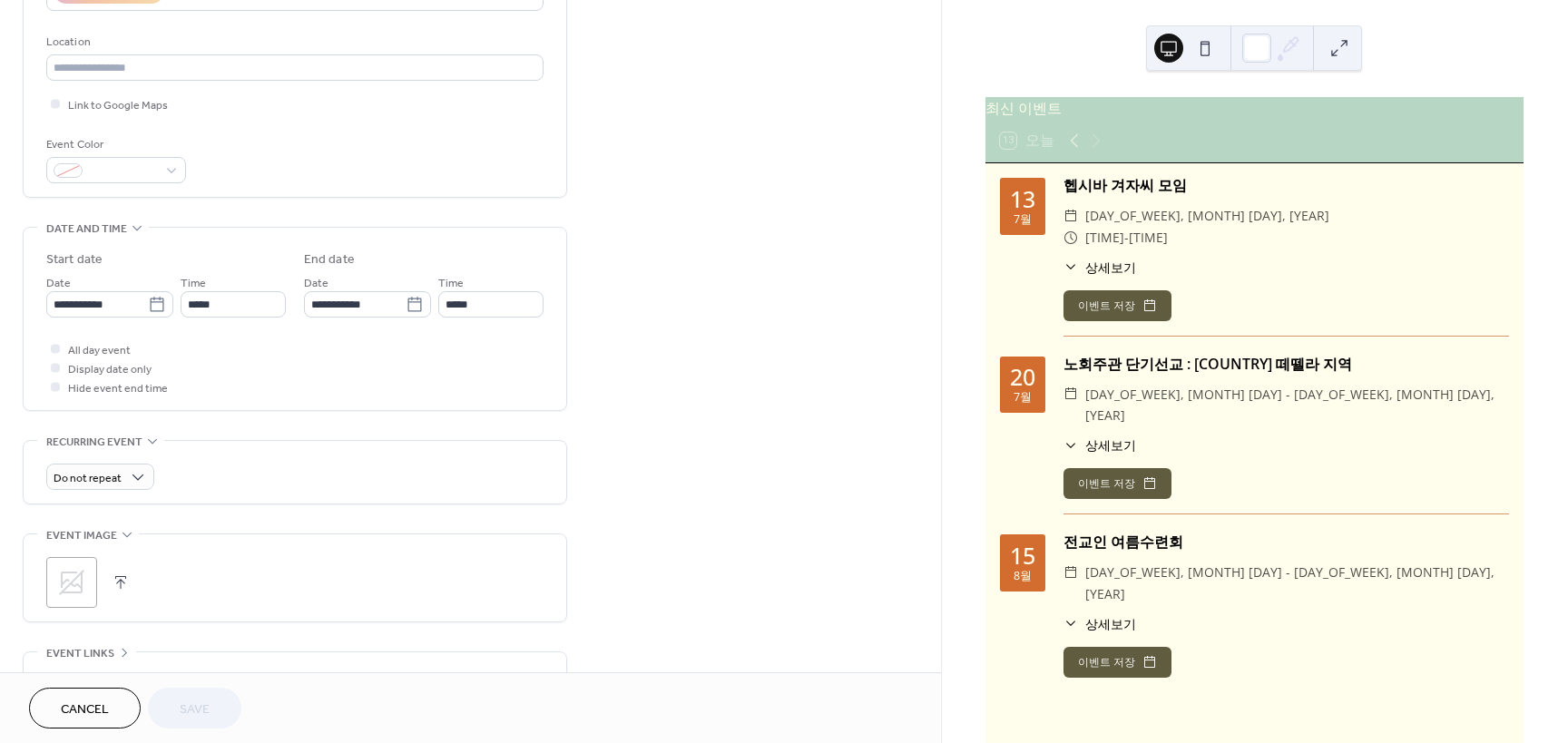 click on "Cancel" at bounding box center (84, 708) 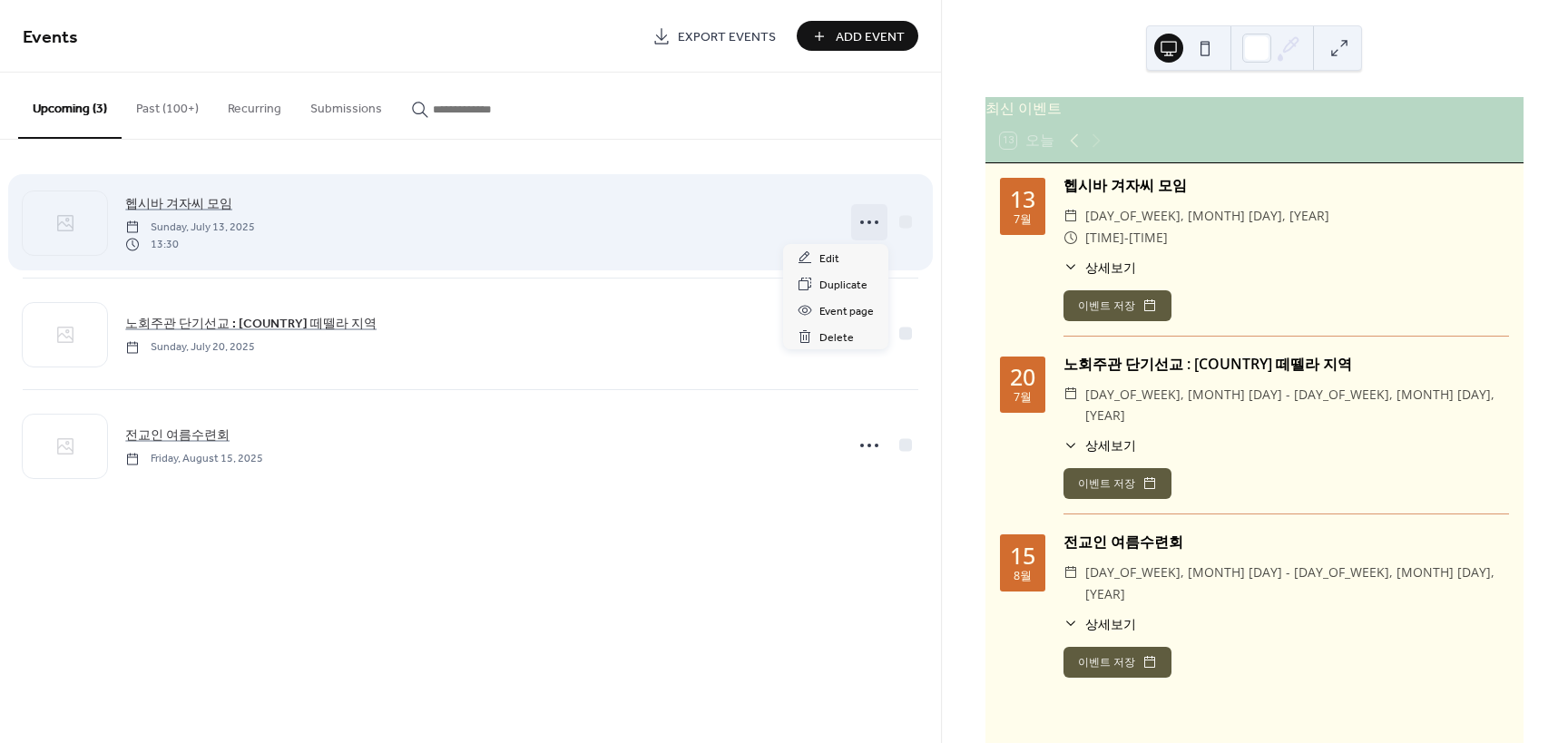 click 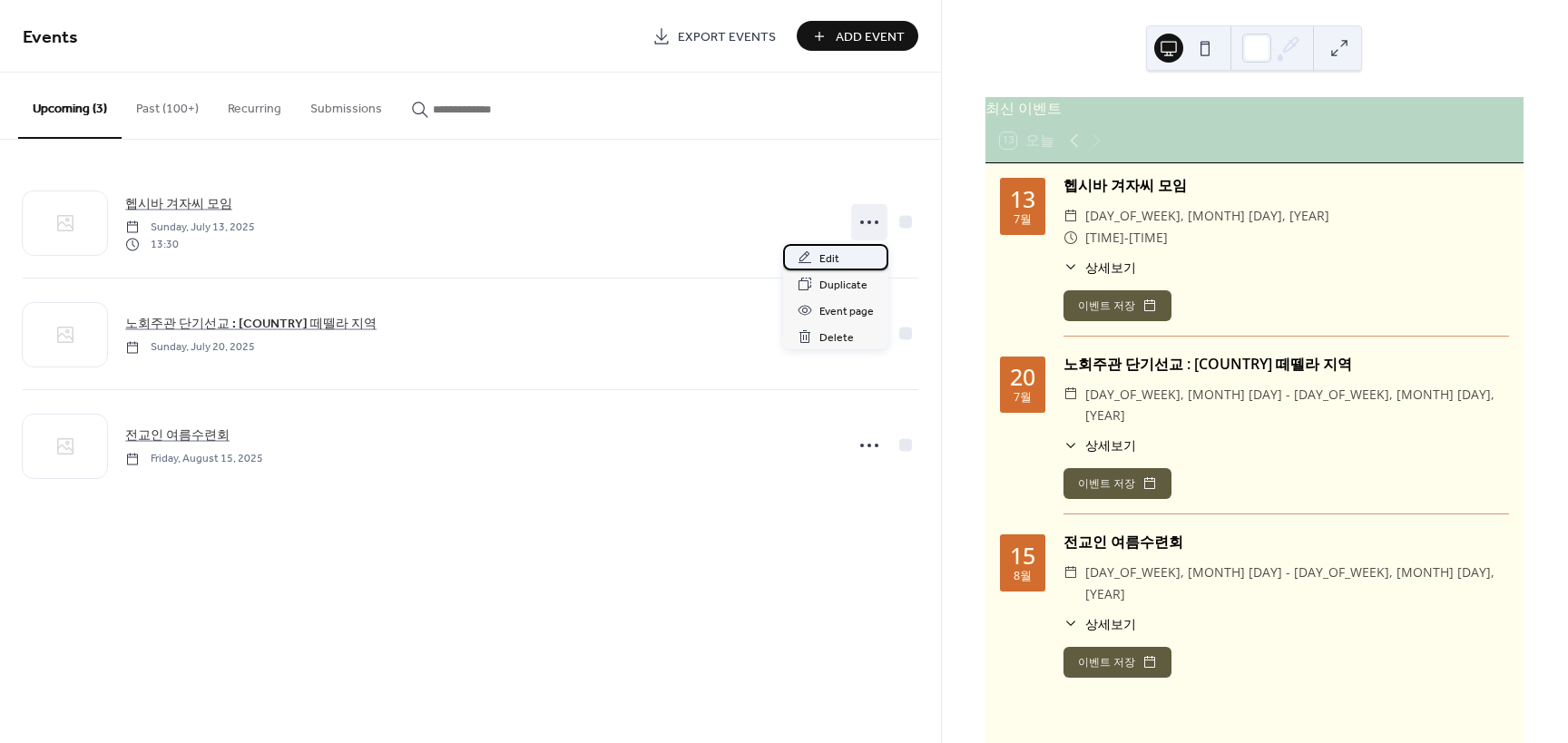 click 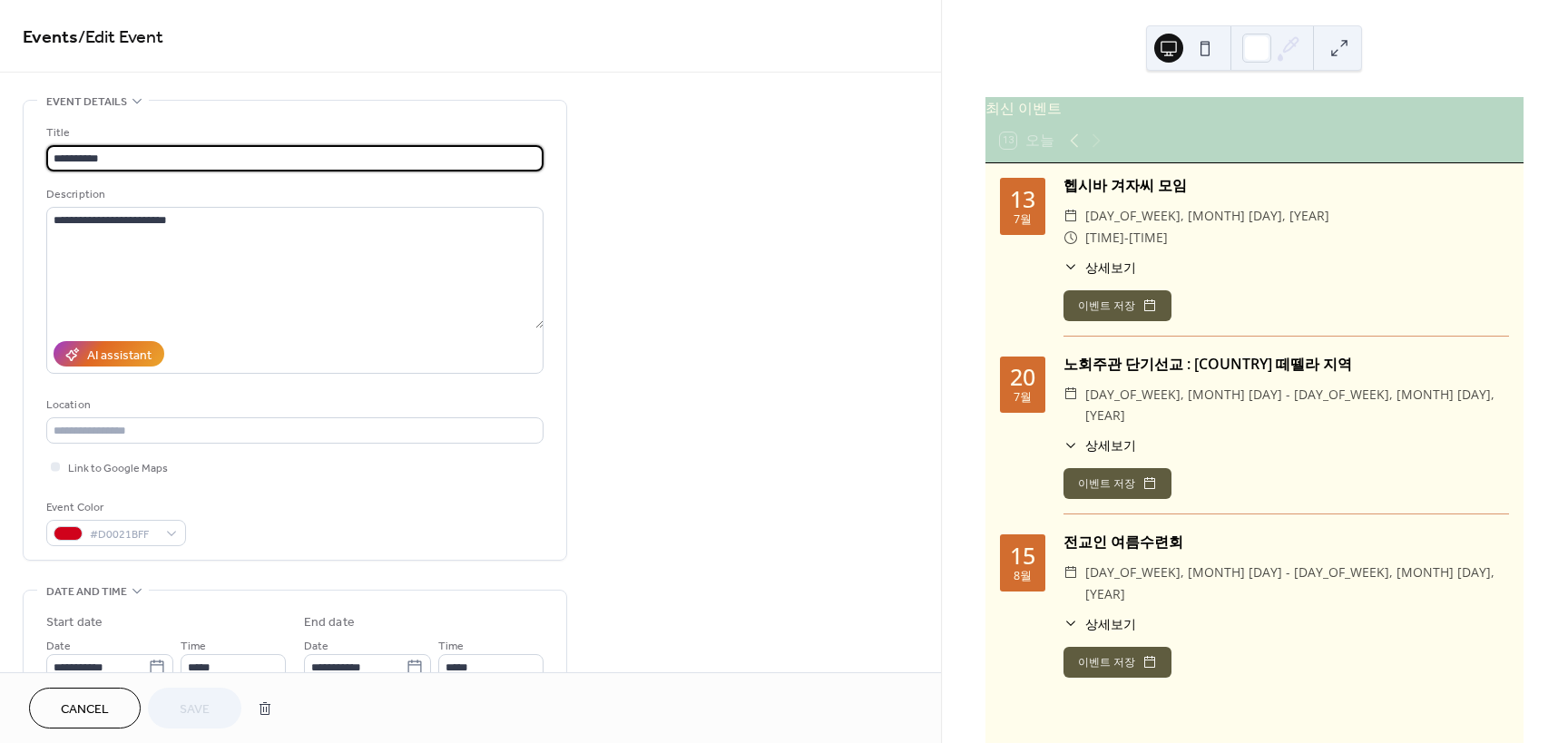 click on "**********" at bounding box center [295, 158] 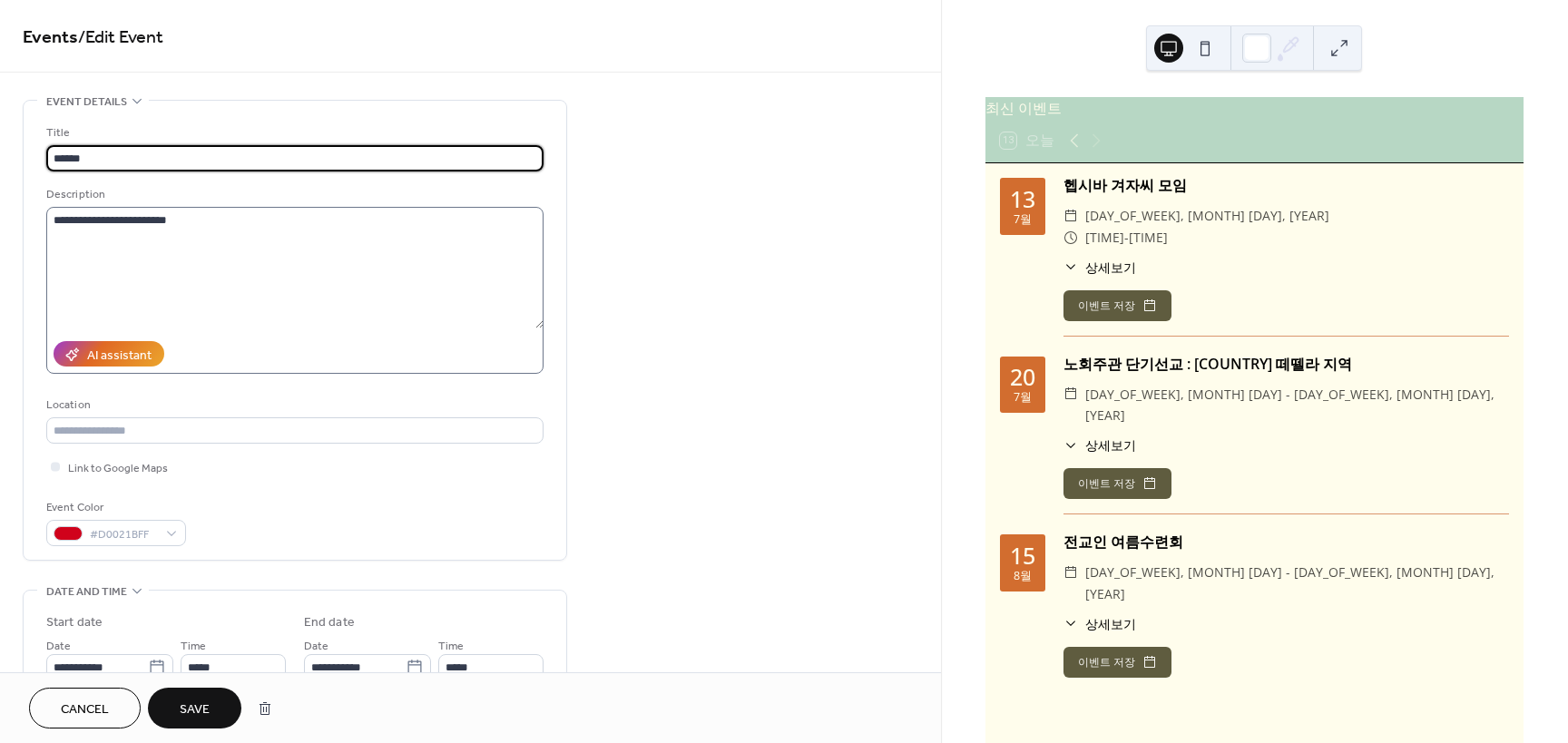 type on "******" 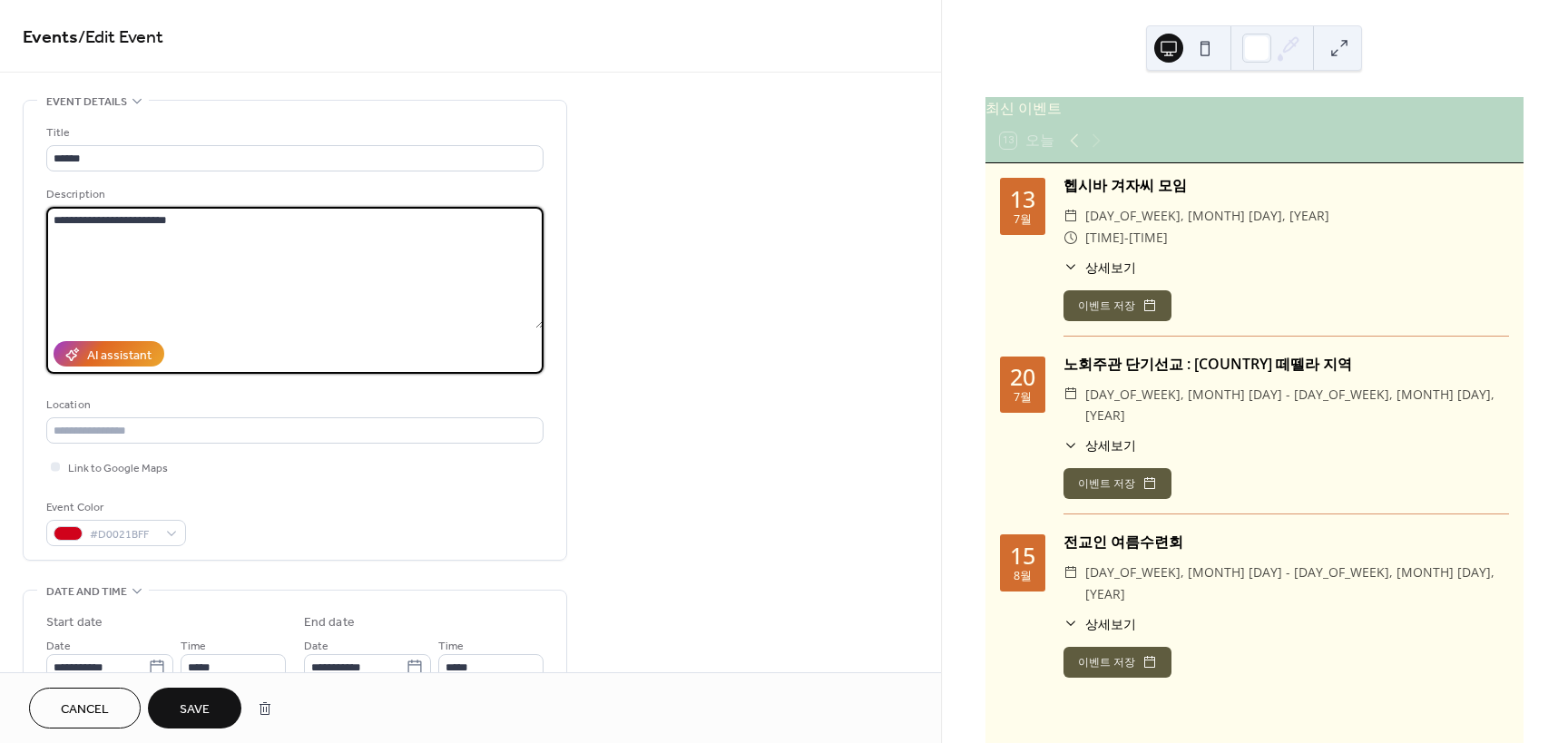 click on "**********" at bounding box center (295, 268) 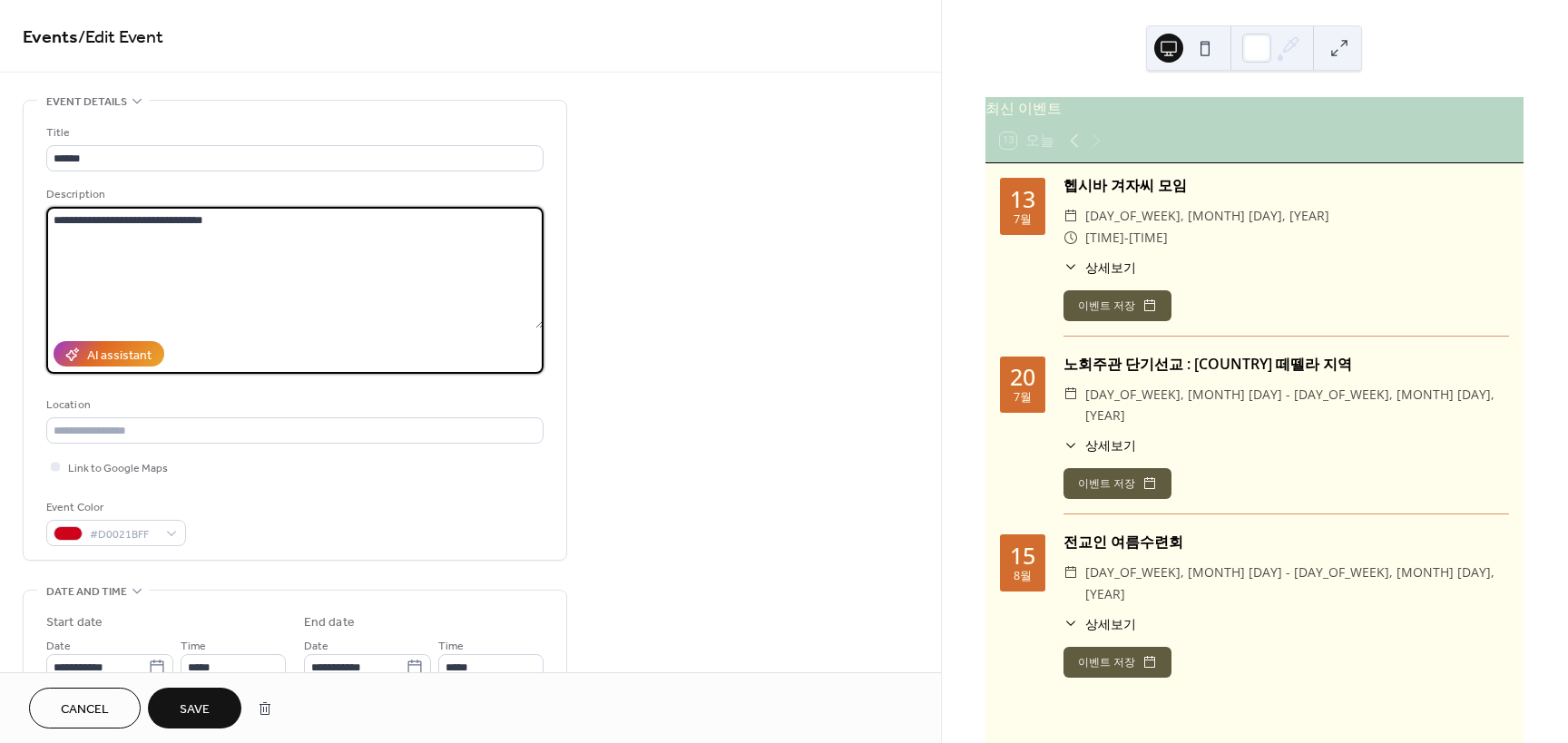 type on "**********" 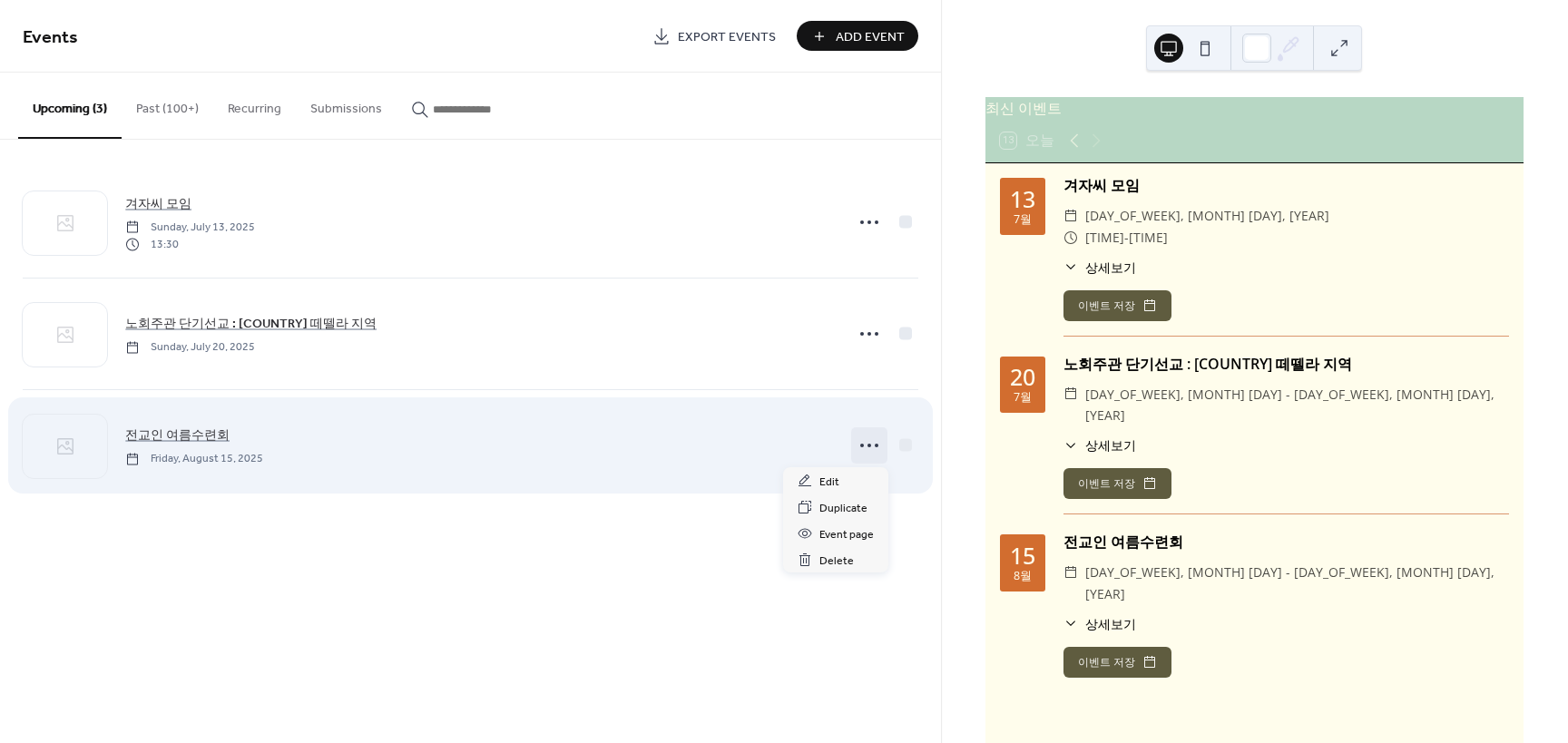 click 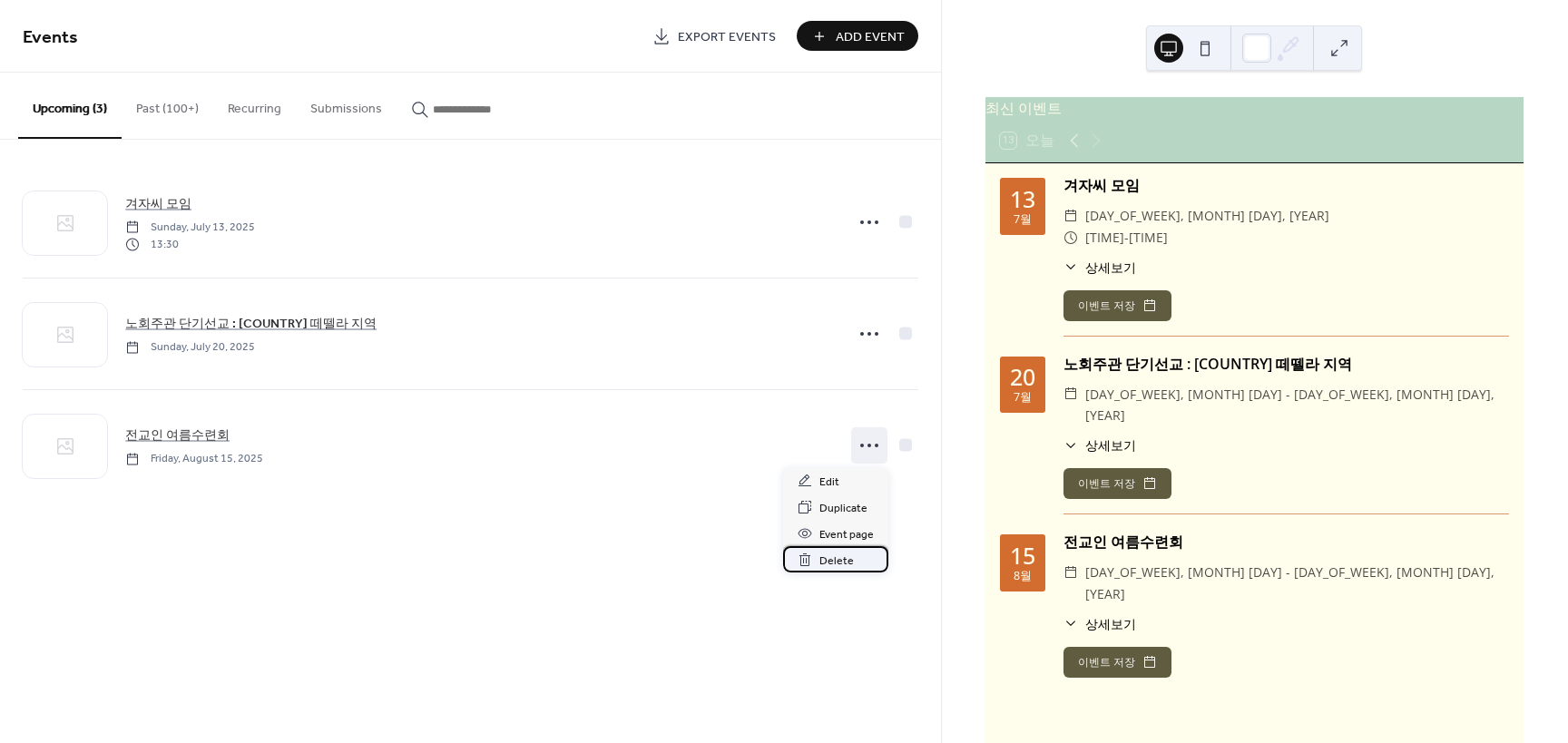 click on "Delete" at bounding box center [837, 561] 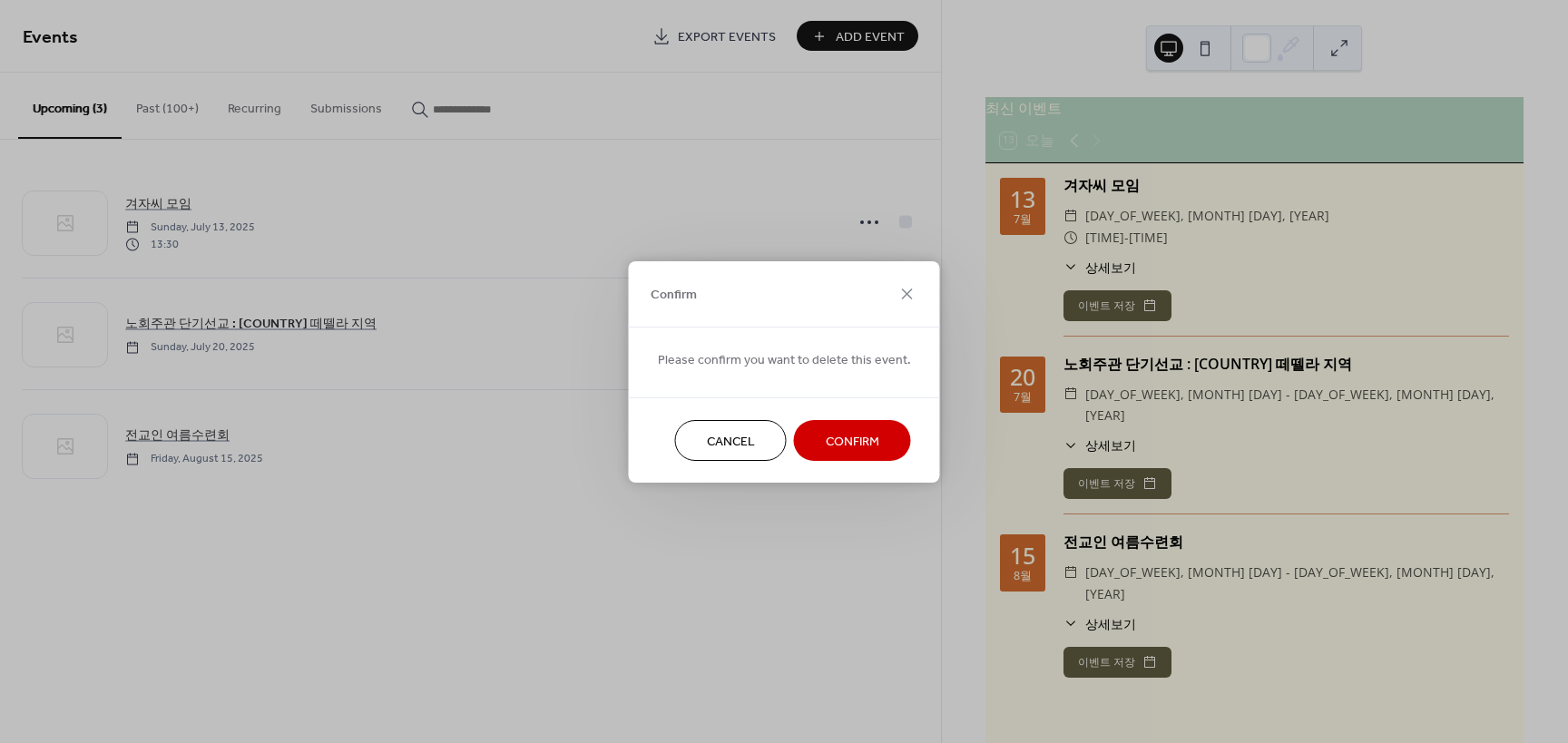 click on "Confirm" at bounding box center [852, 441] 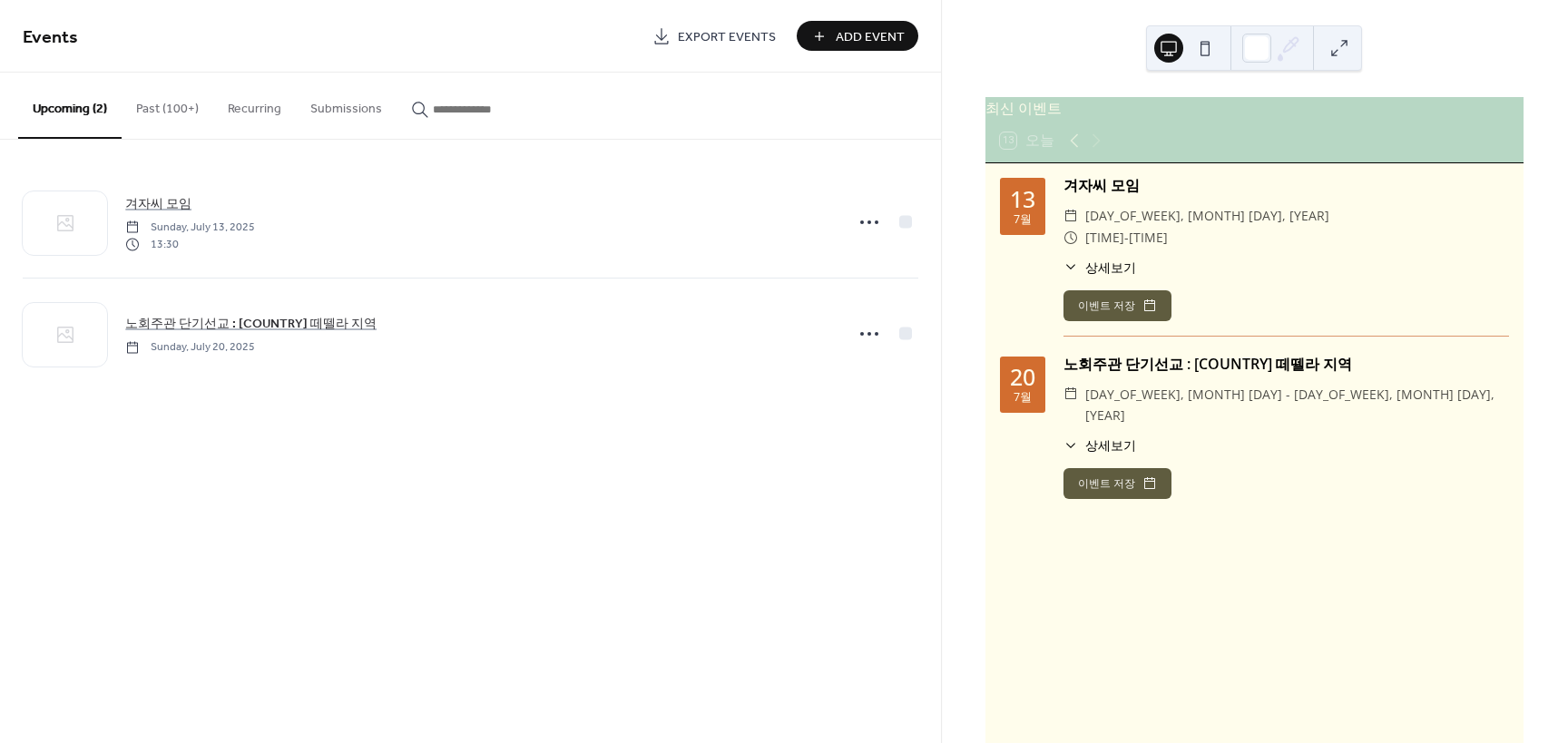click on "Add Event" at bounding box center (870, 37) 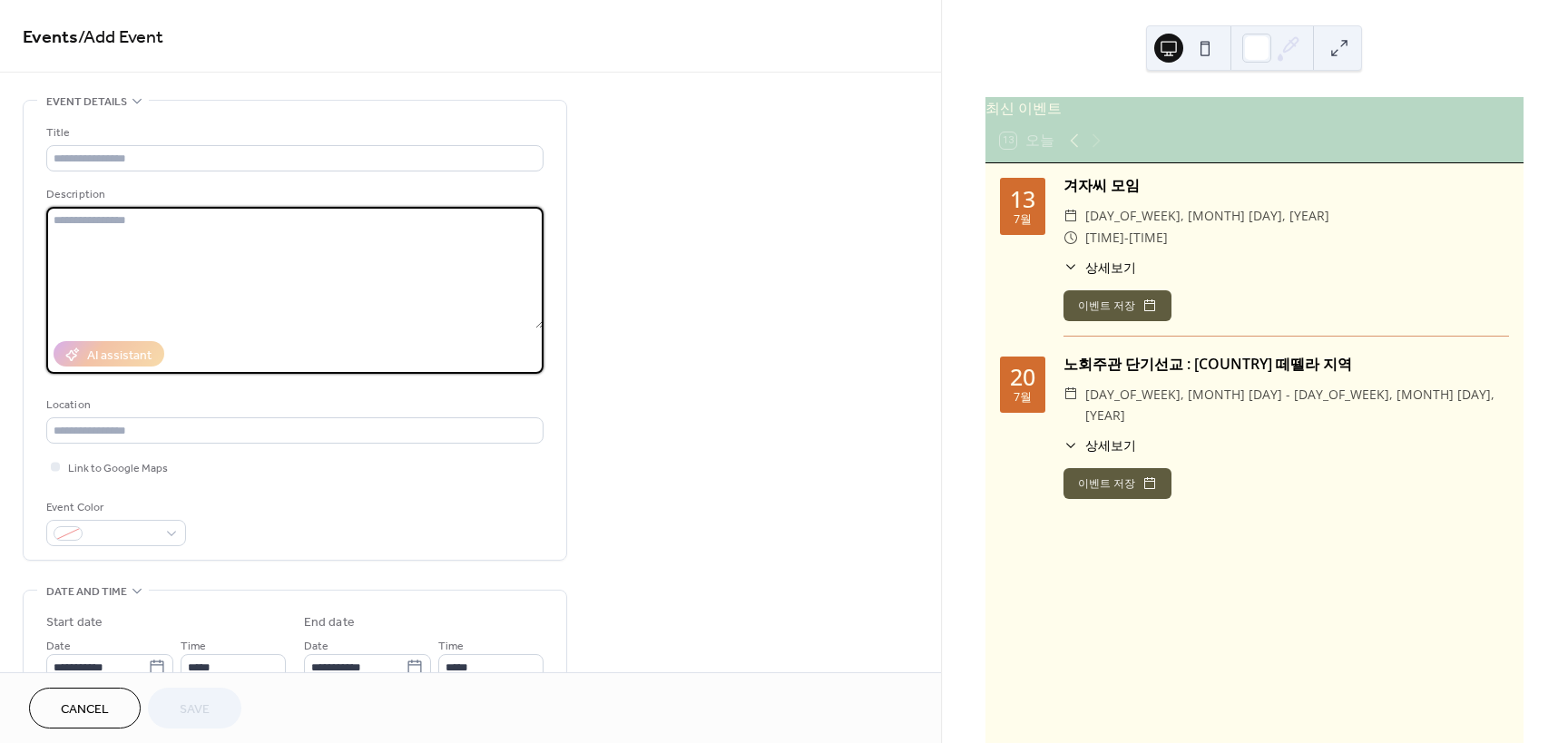 click at bounding box center (295, 268) 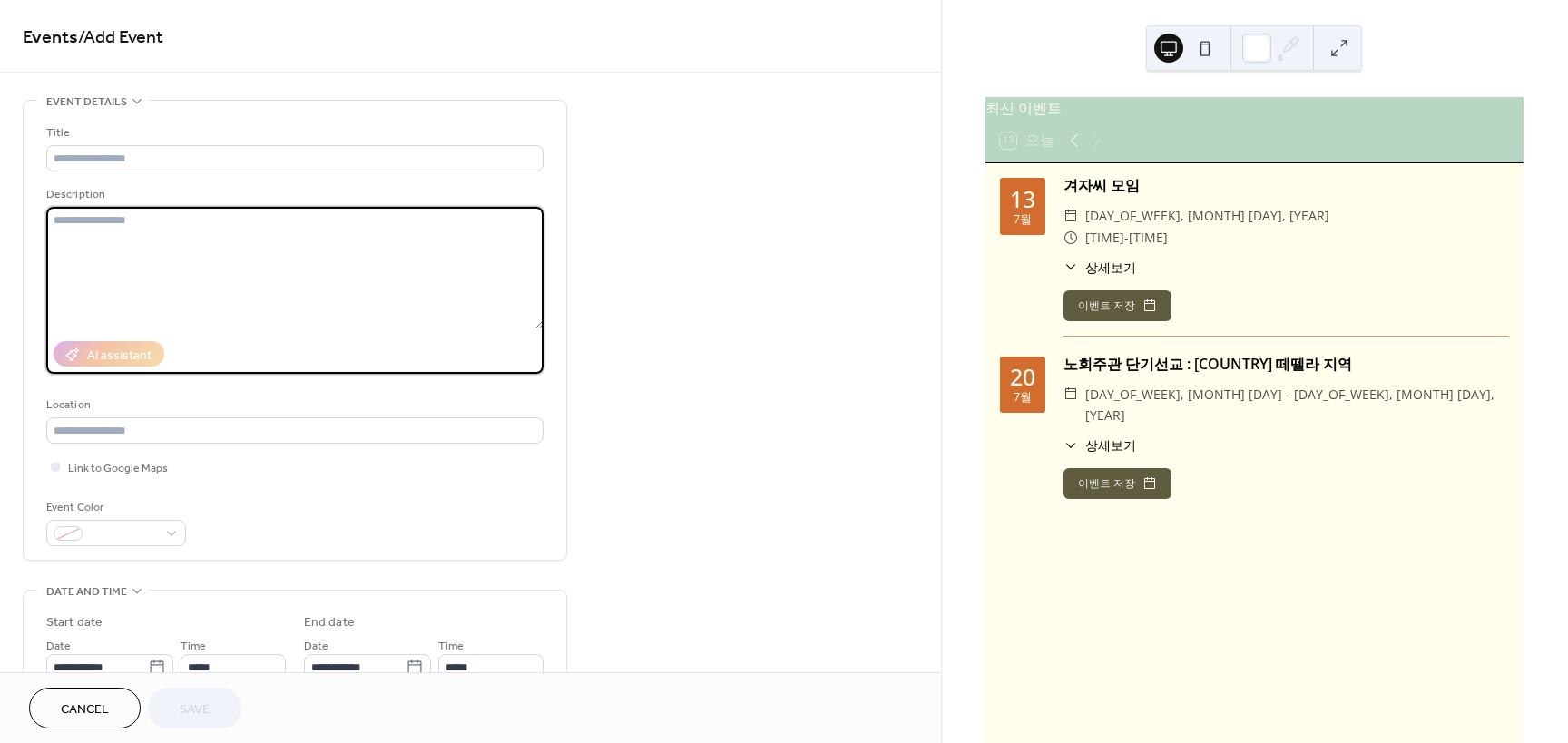 paste on "**********" 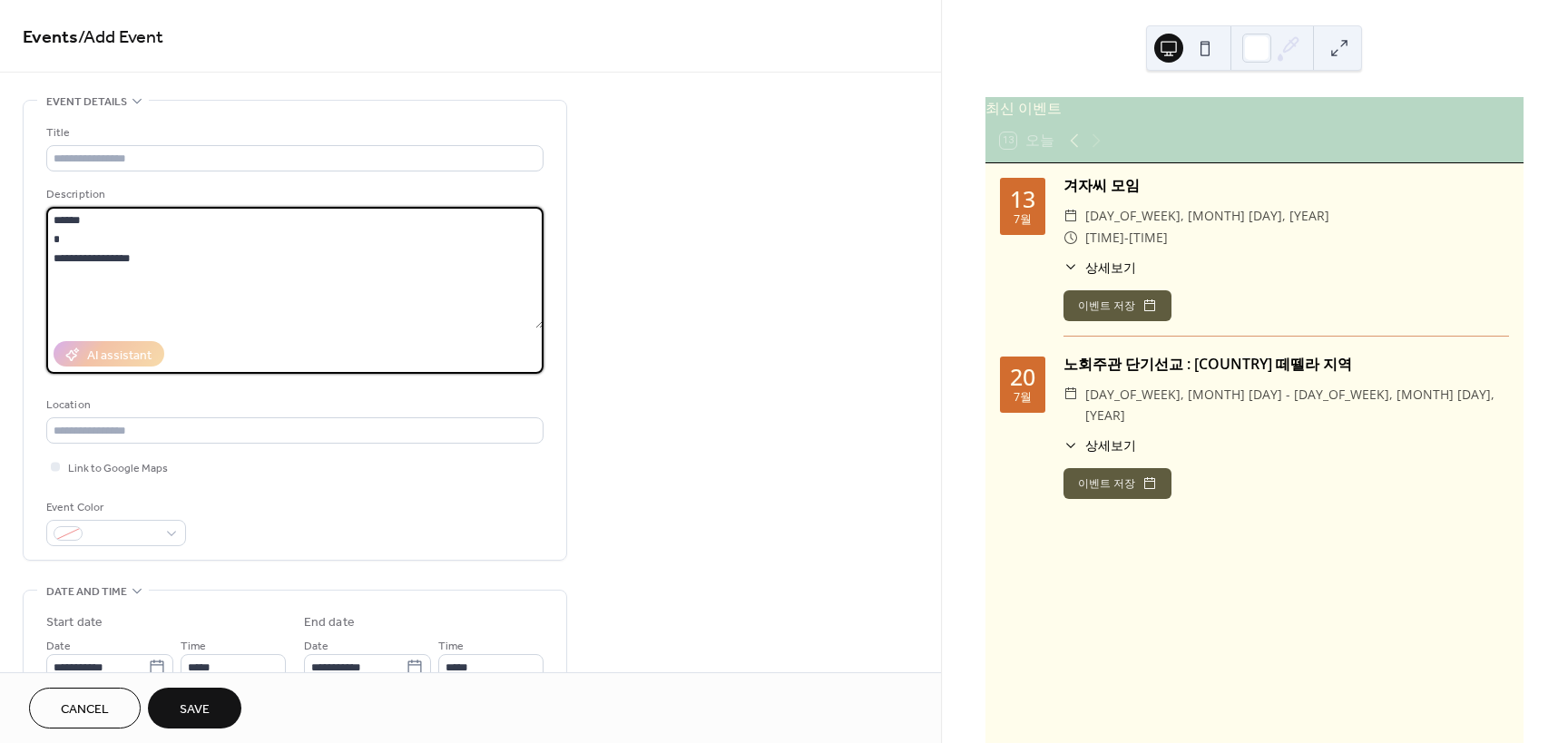 click on "**********" at bounding box center (295, 268) 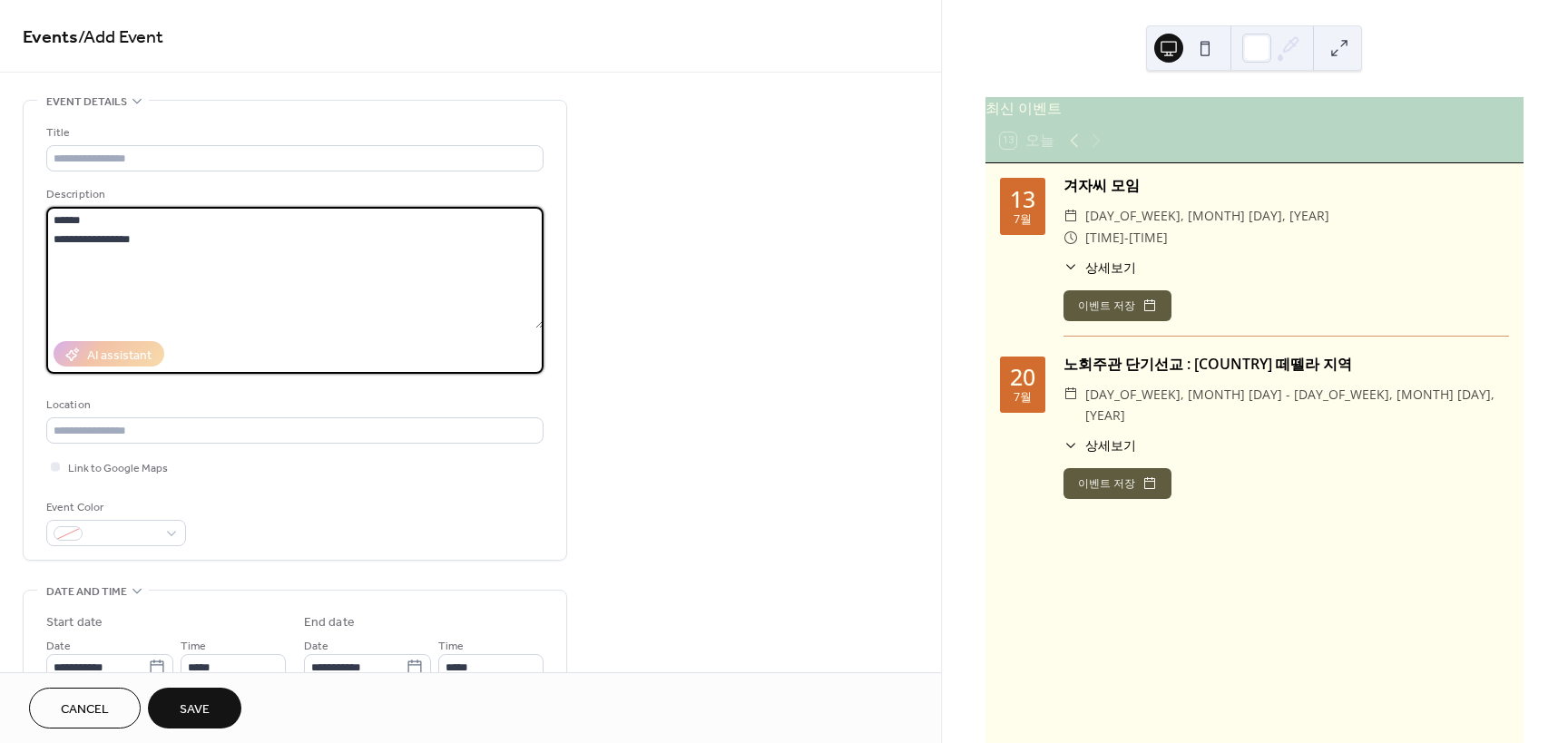 drag, startPoint x: 106, startPoint y: 215, endPoint x: 52, endPoint y: 219, distance: 54.147945 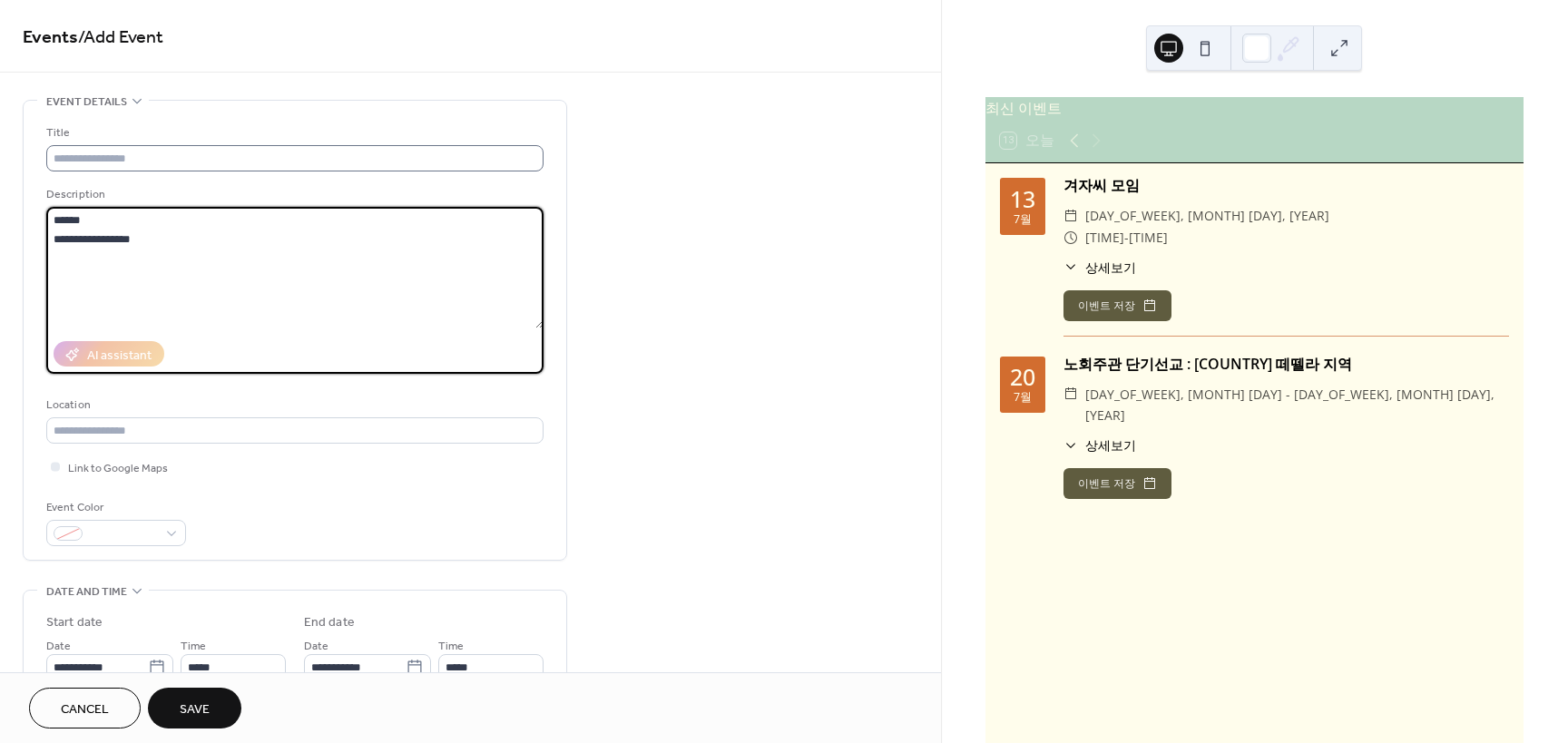 type on "**********" 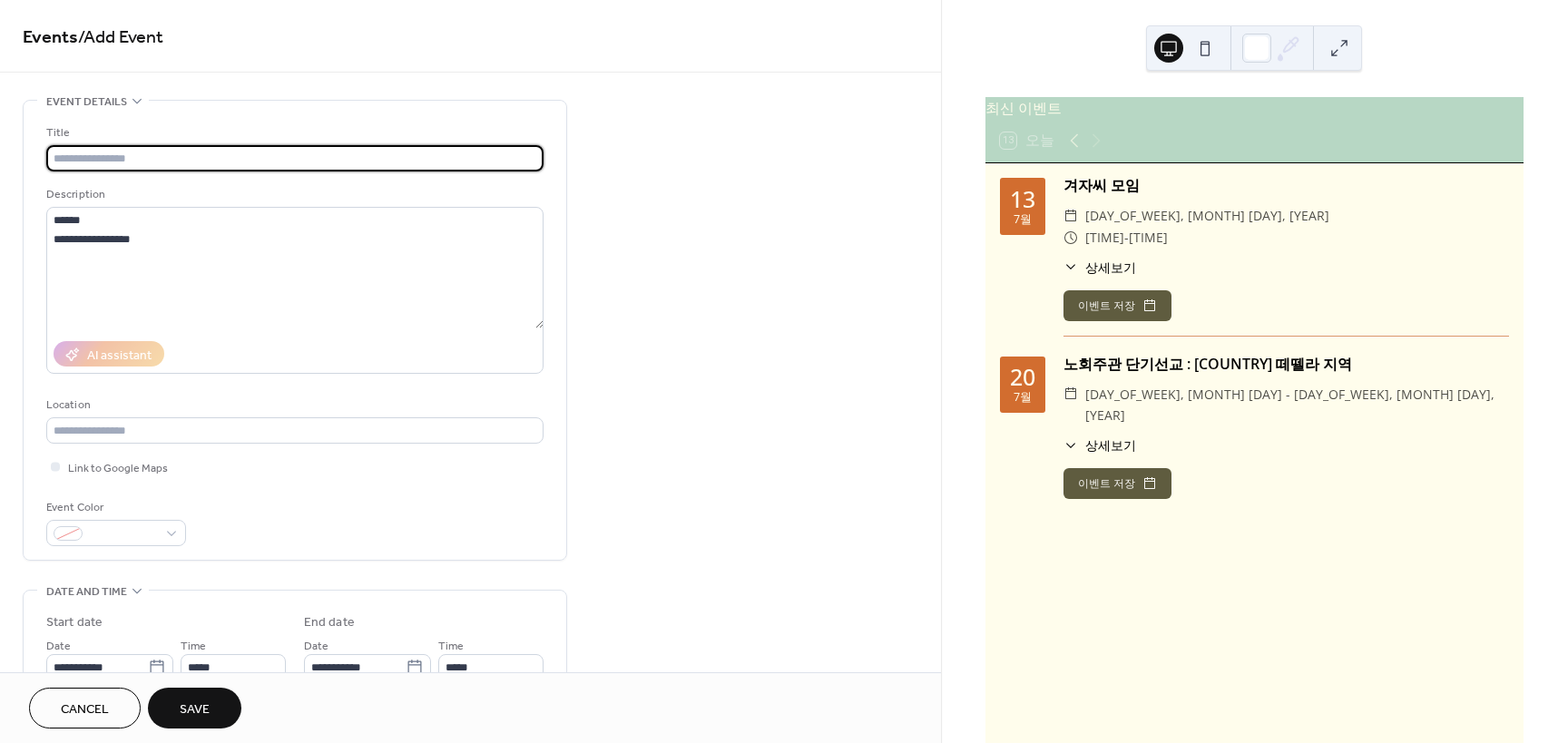 click at bounding box center [295, 158] 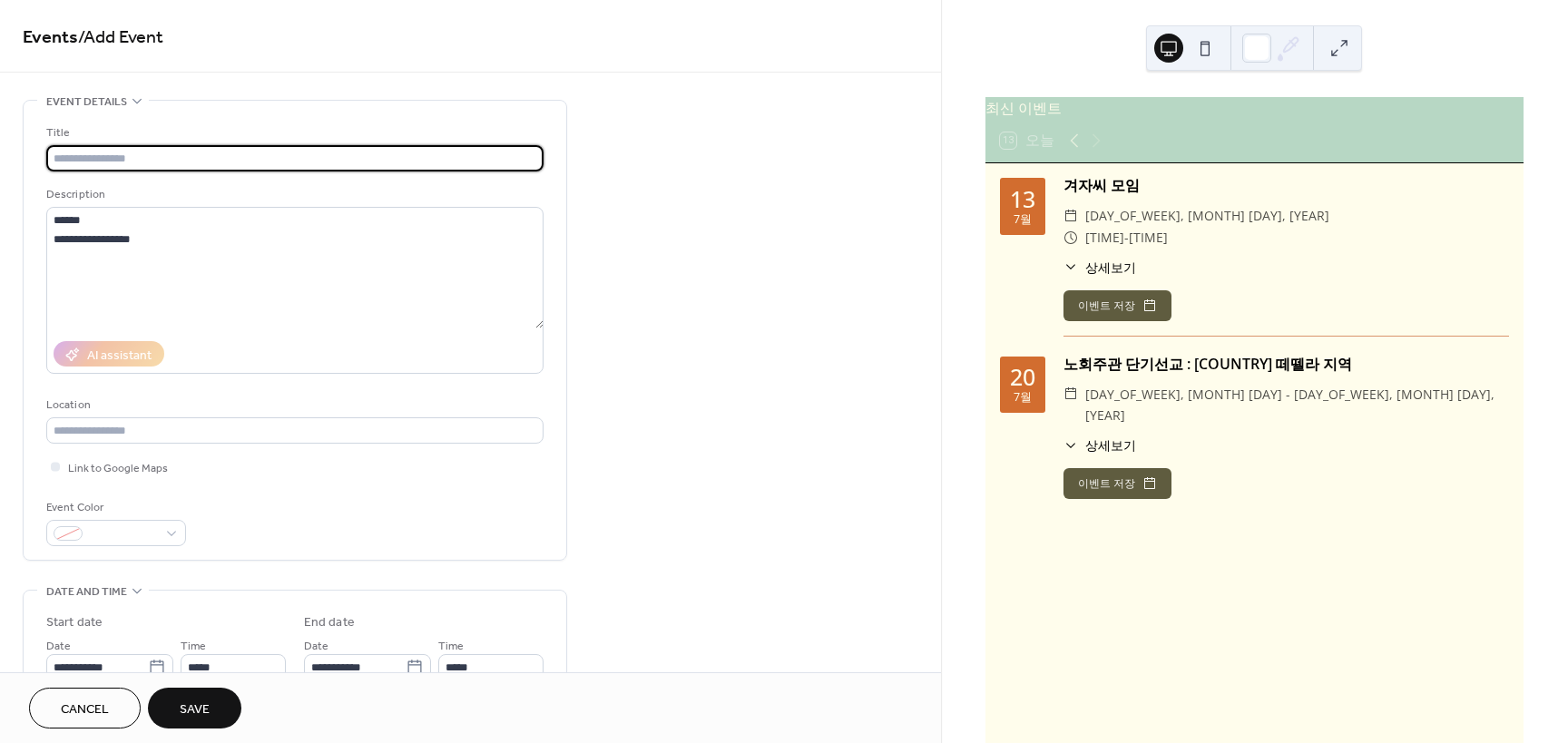 paste on "******" 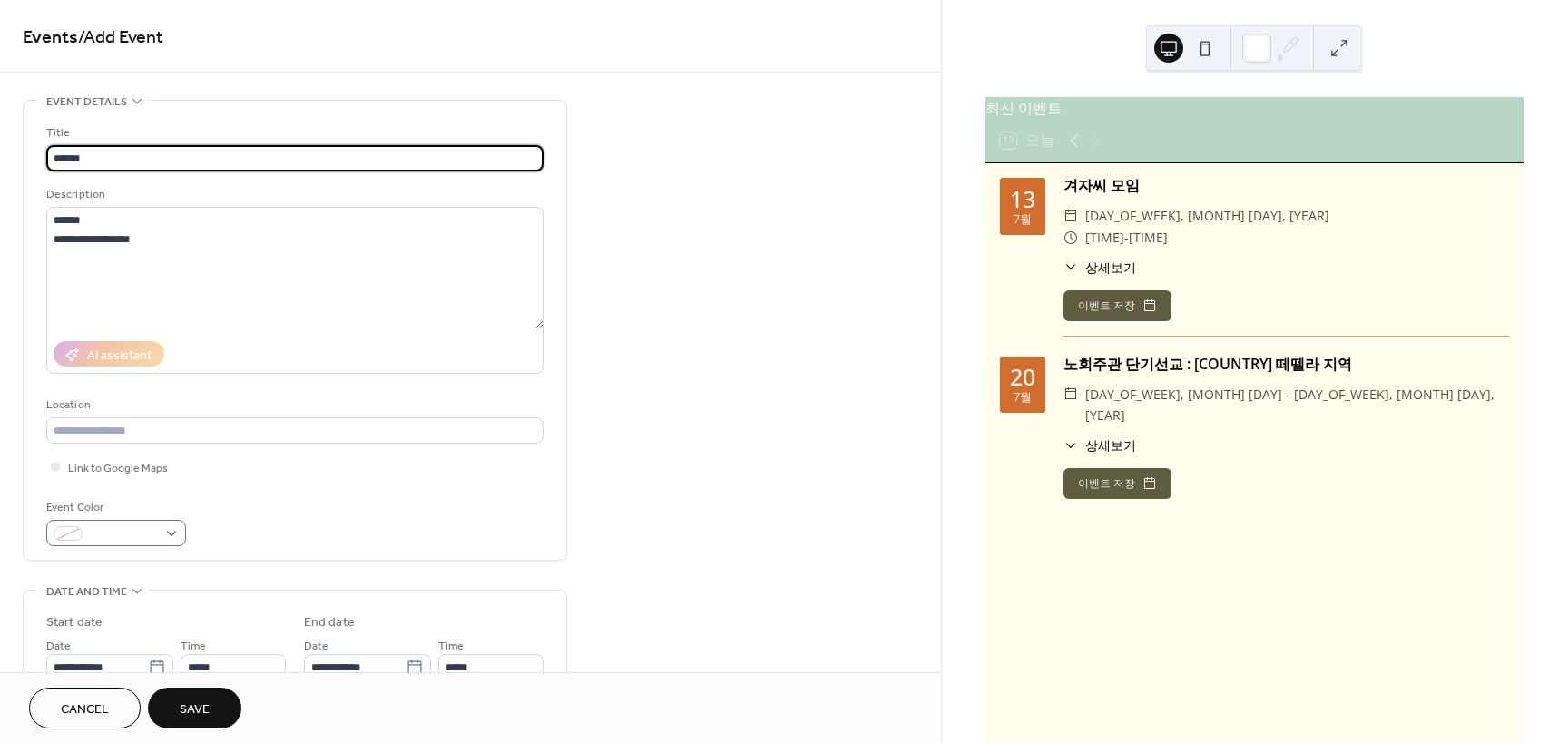 type on "******" 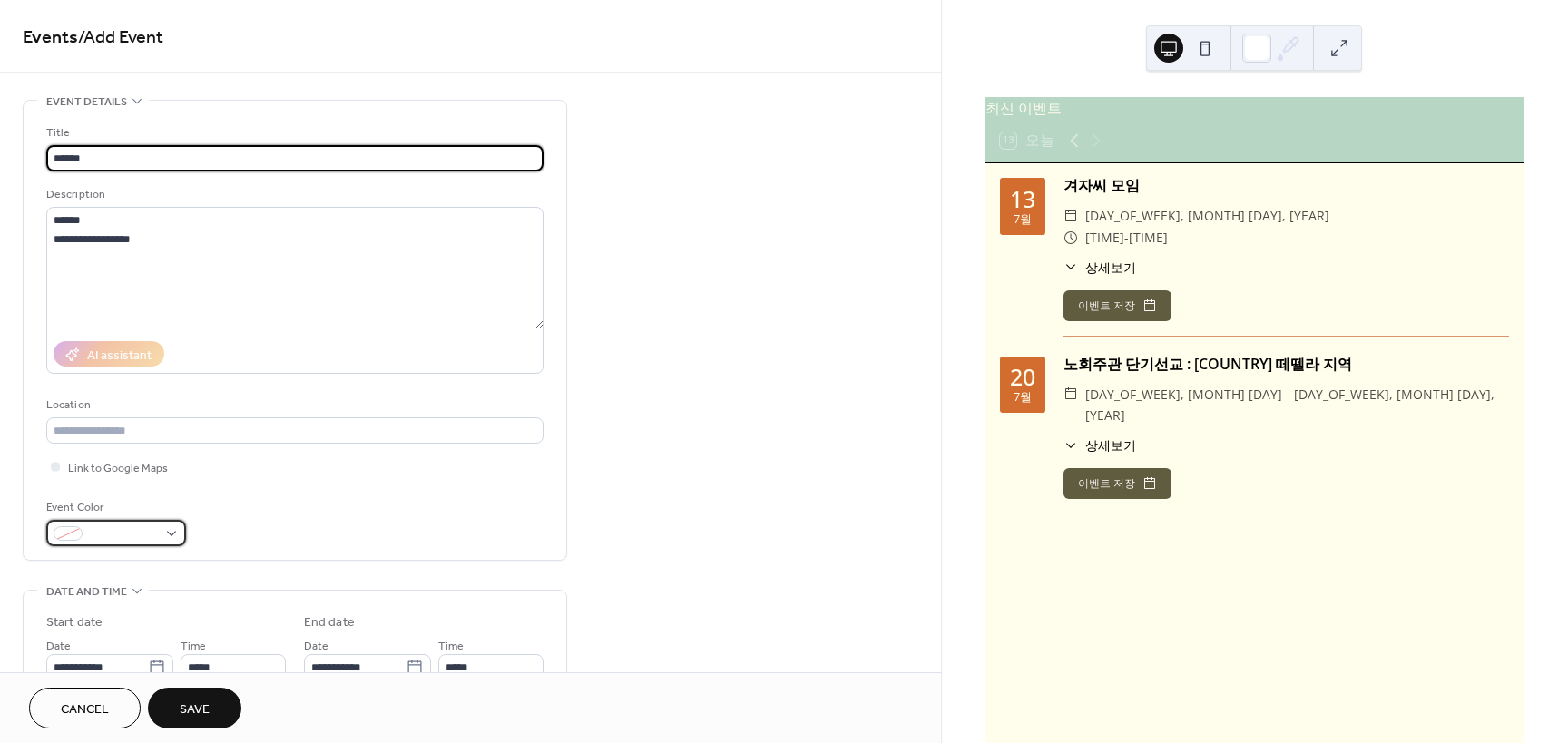 click at bounding box center (123, 534) 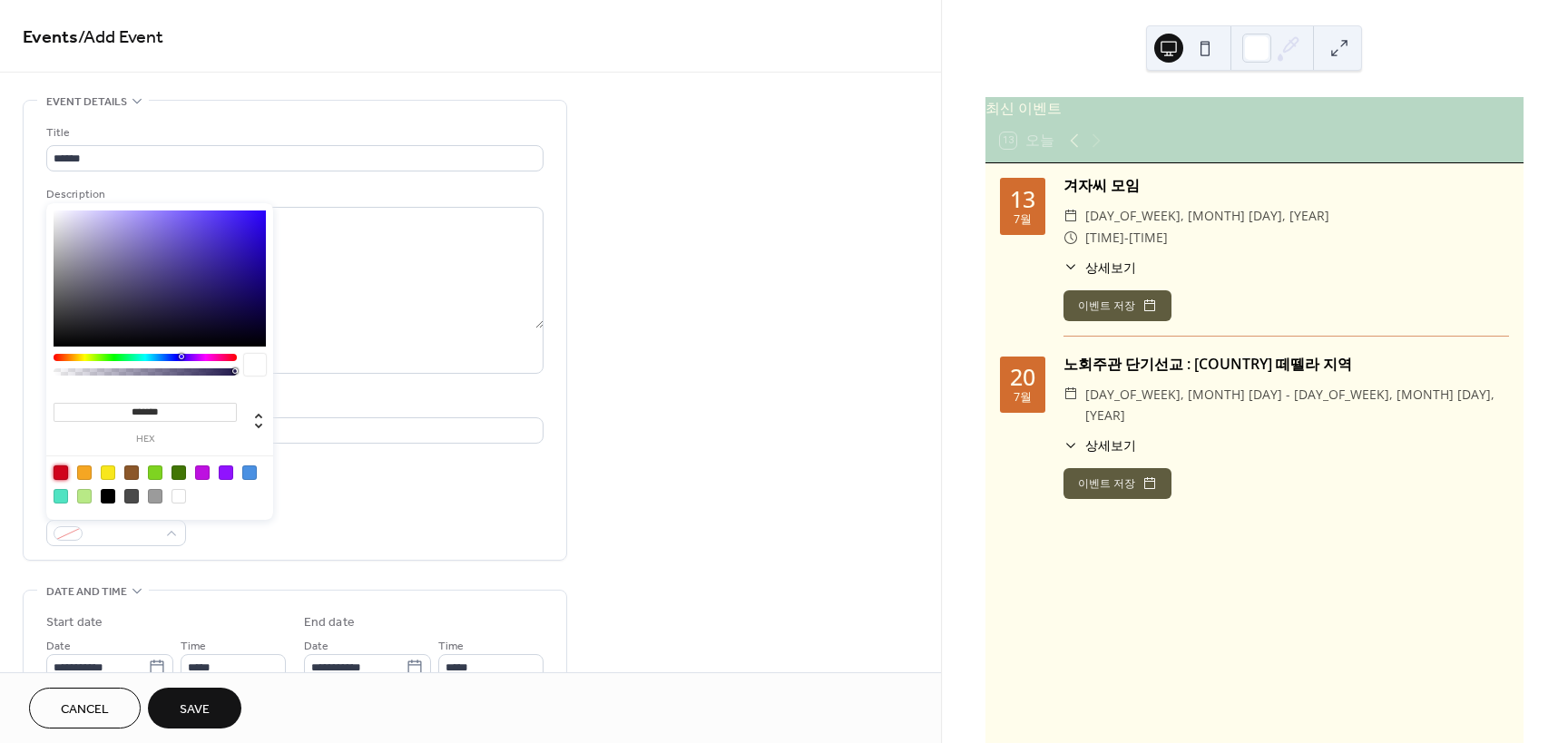 click at bounding box center [61, 473] 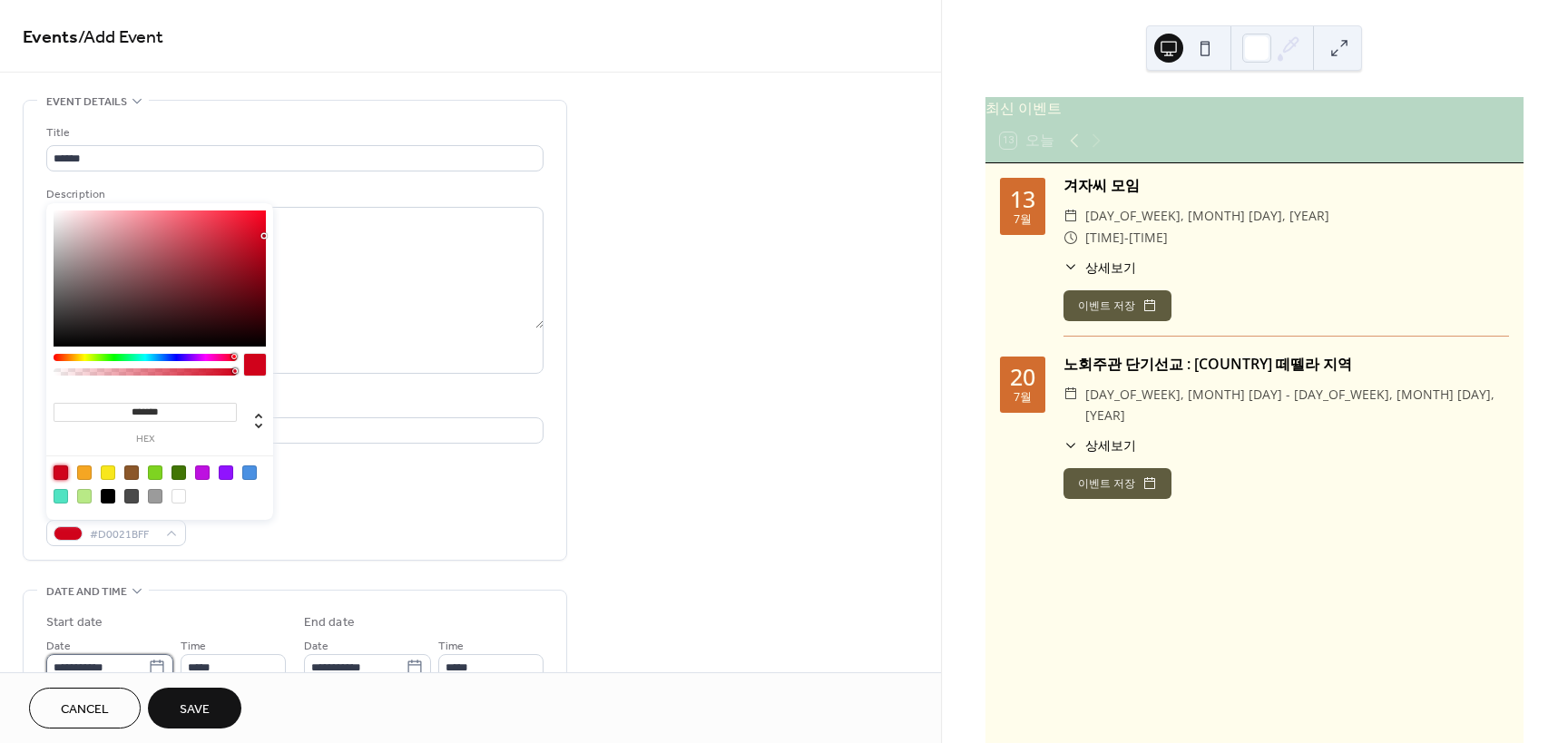 click on "**********" at bounding box center [97, 667] 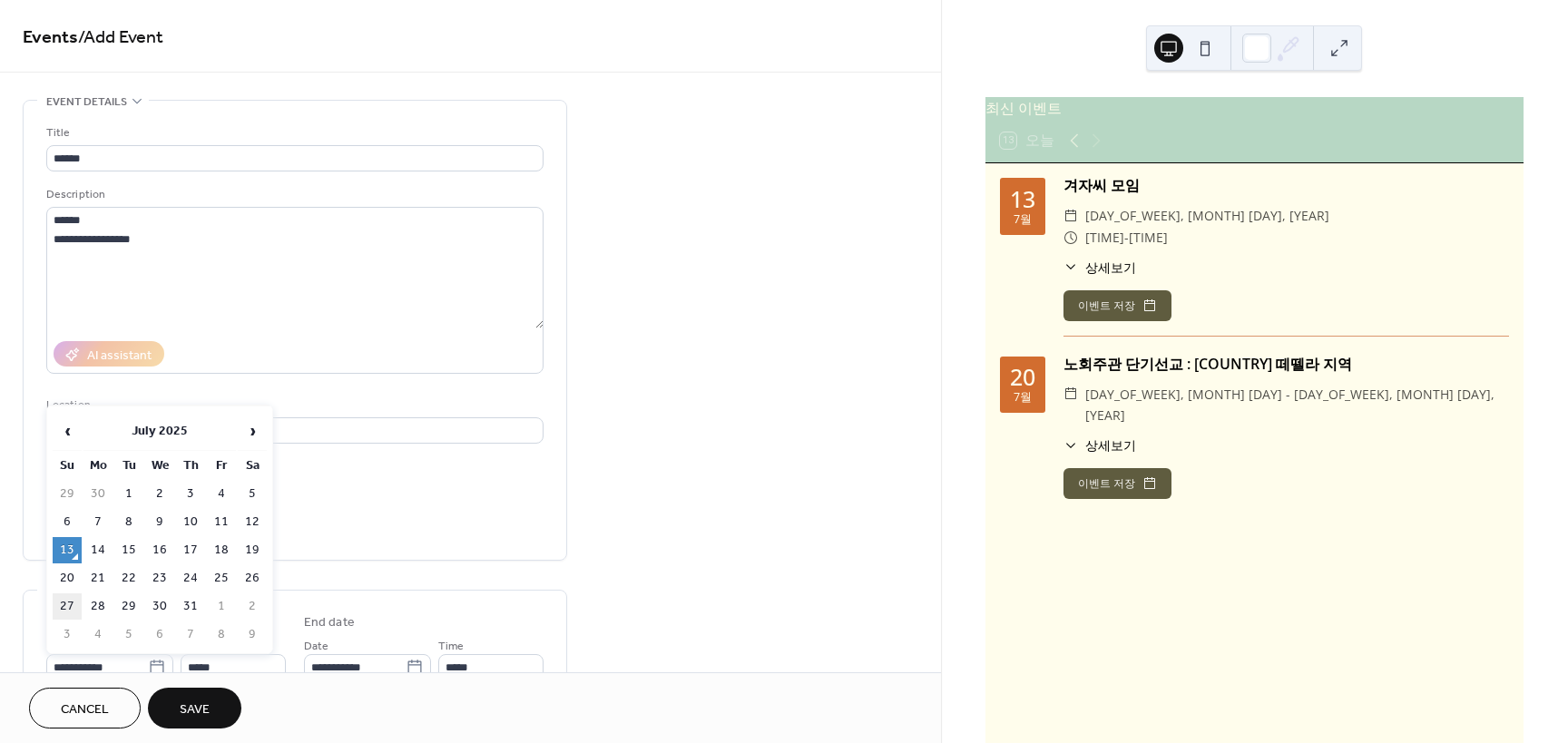 click on "27" at bounding box center (67, 606) 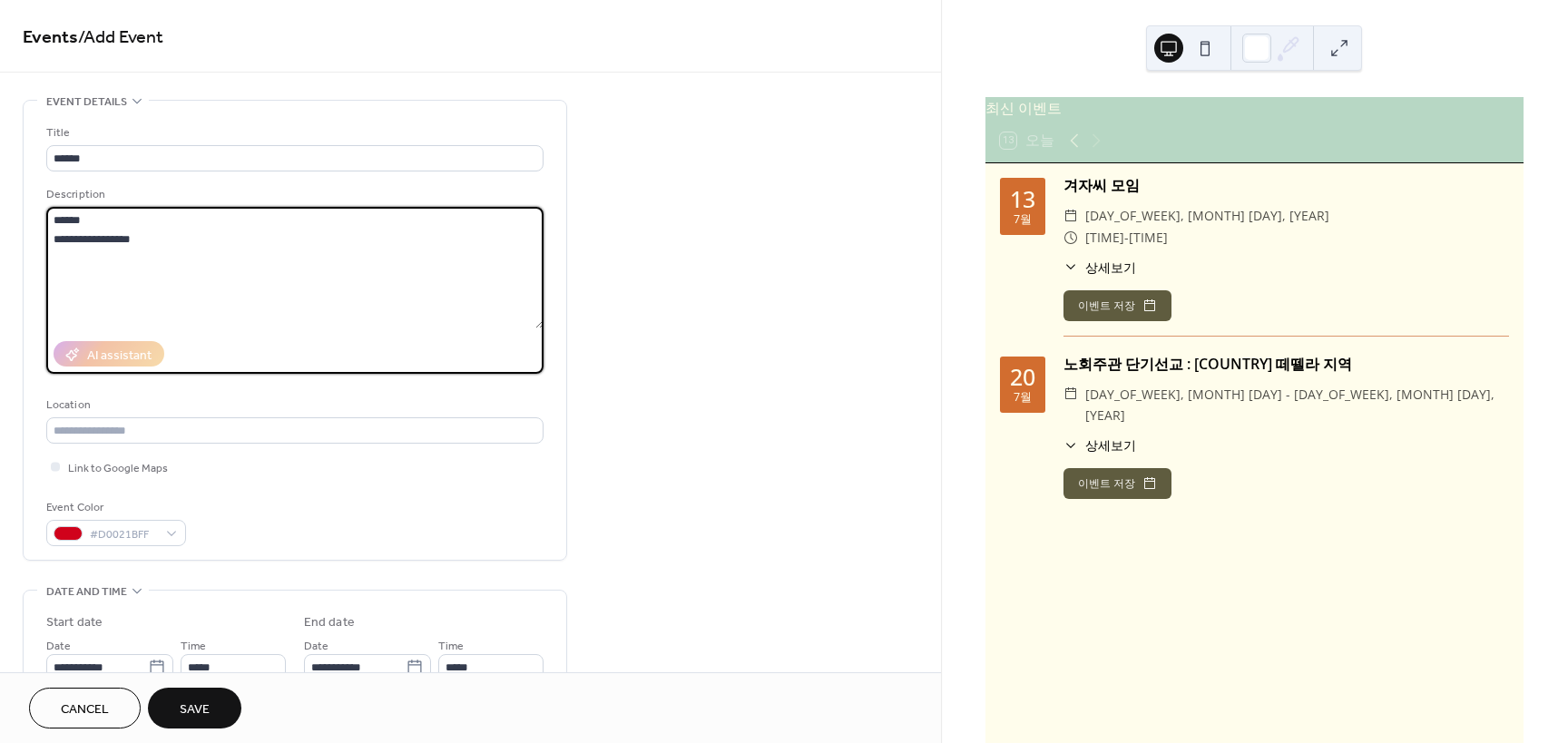 click on "**********" at bounding box center [295, 268] 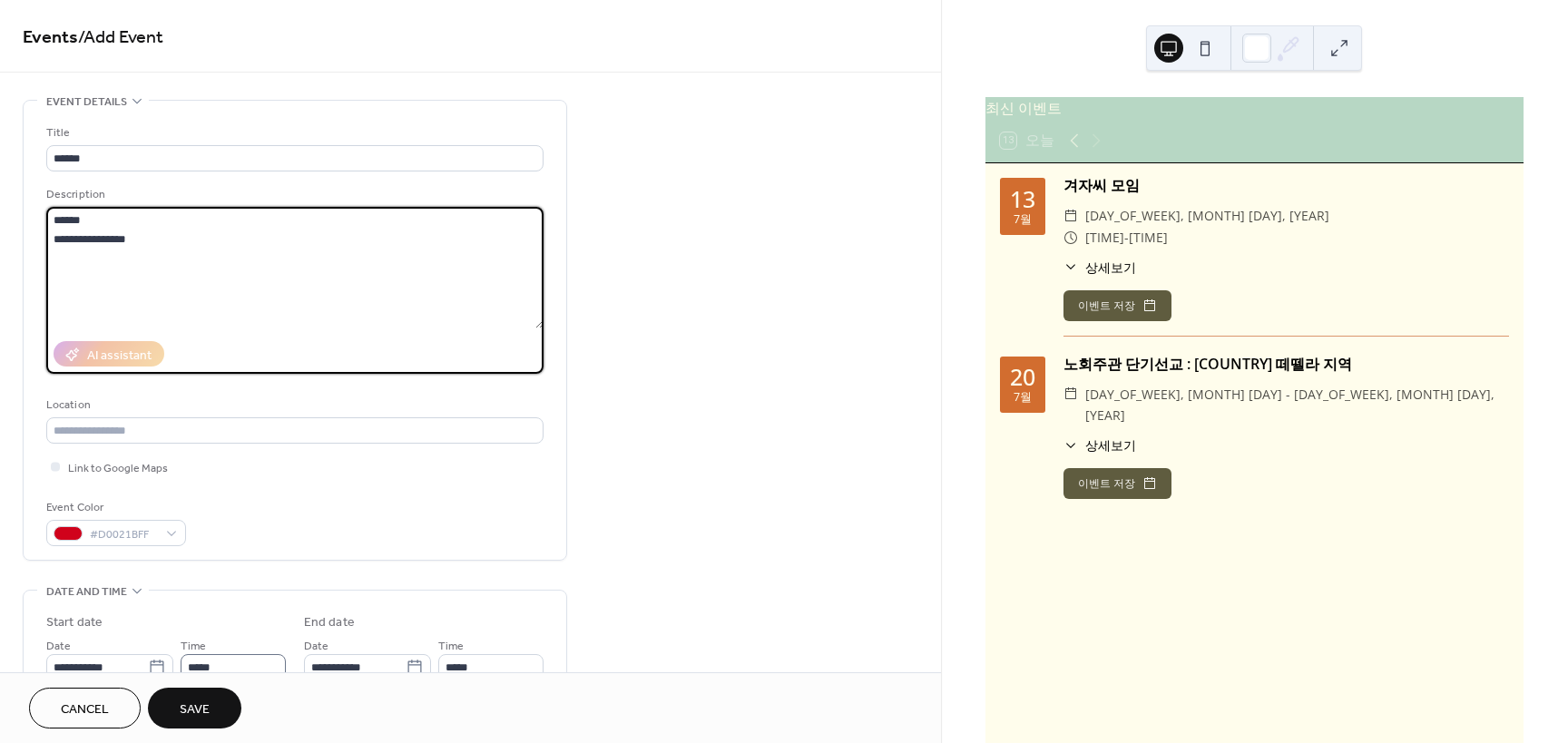 type on "**********" 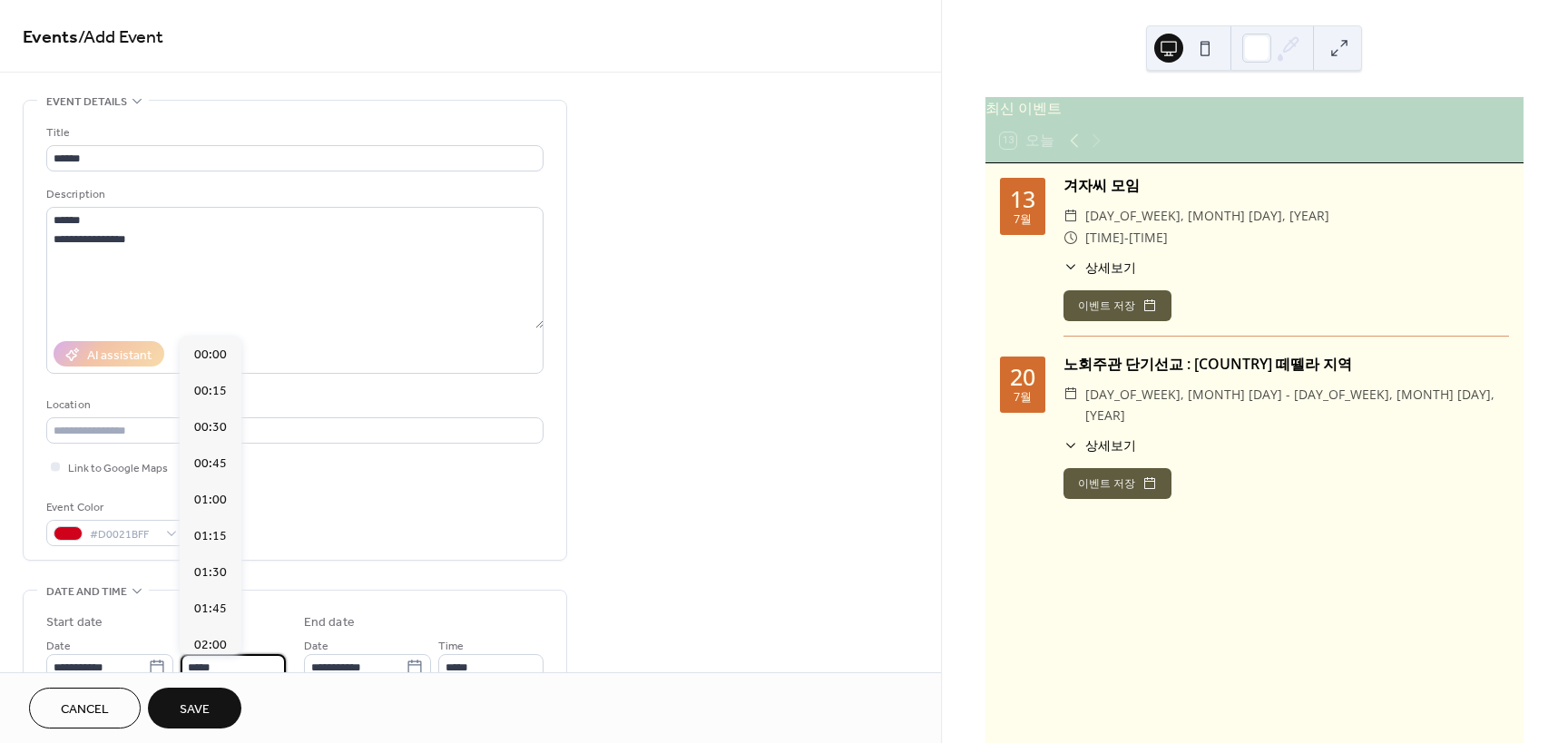 click on "*****" at bounding box center (233, 667) 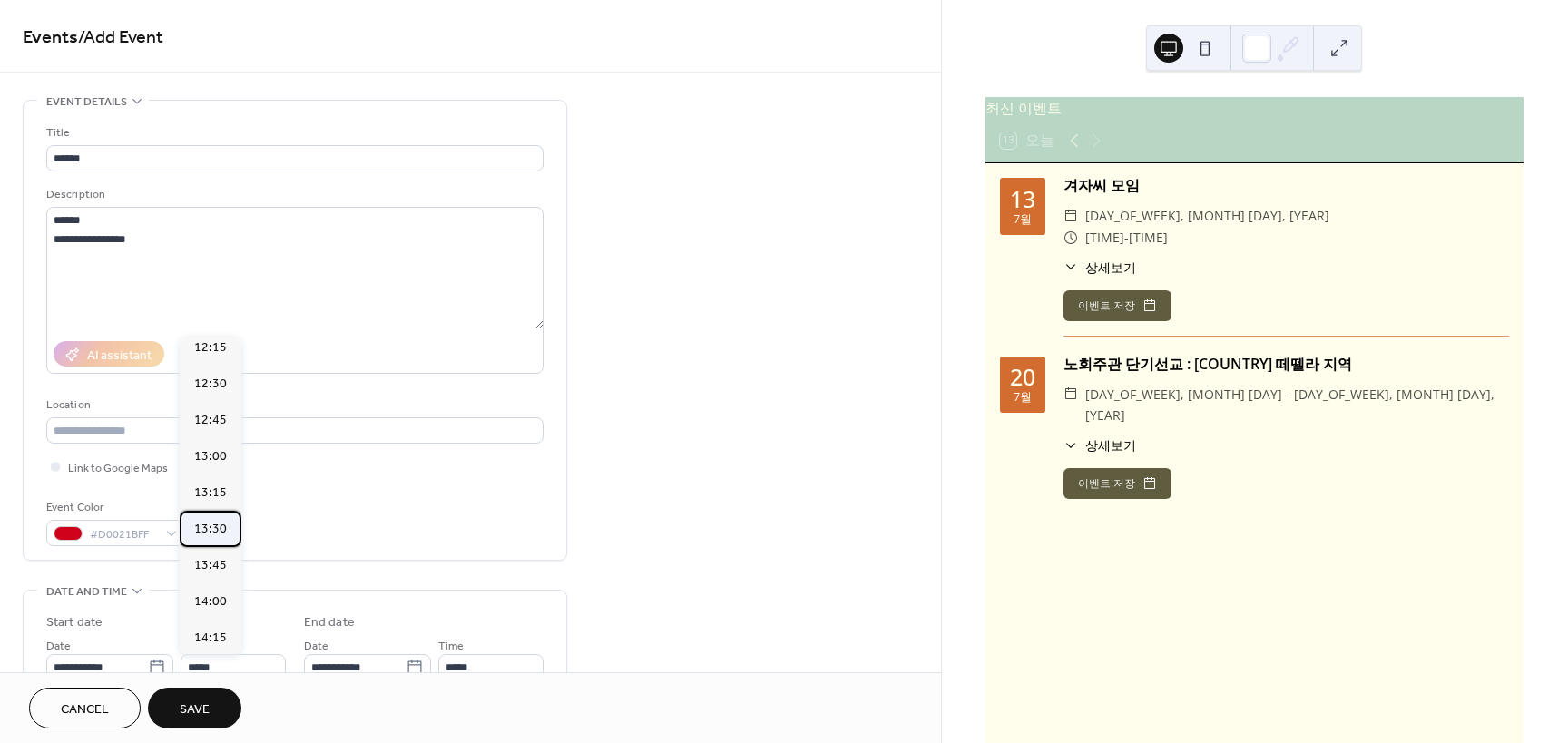 click on "13:30" at bounding box center [211, 529] 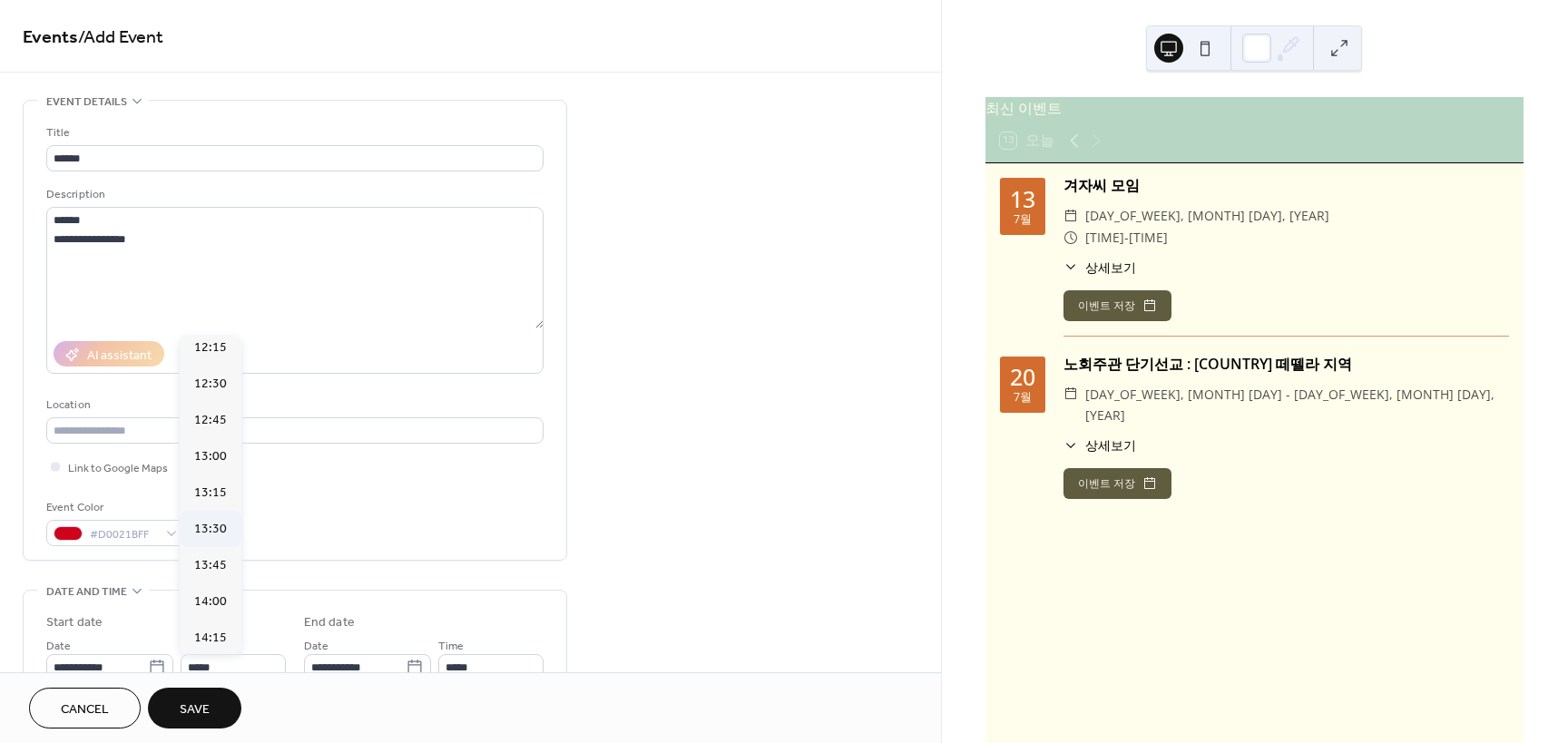 type on "*****" 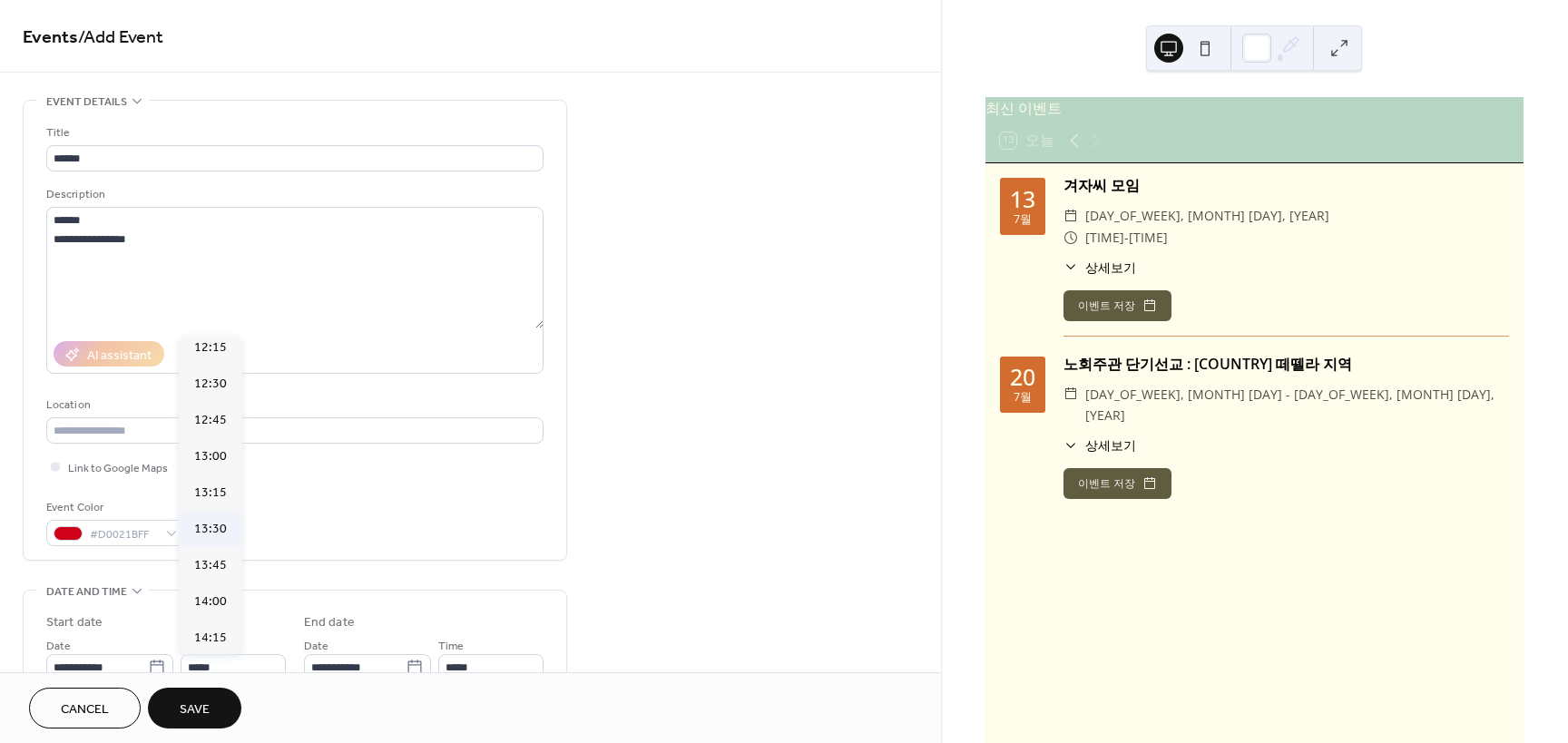type on "*****" 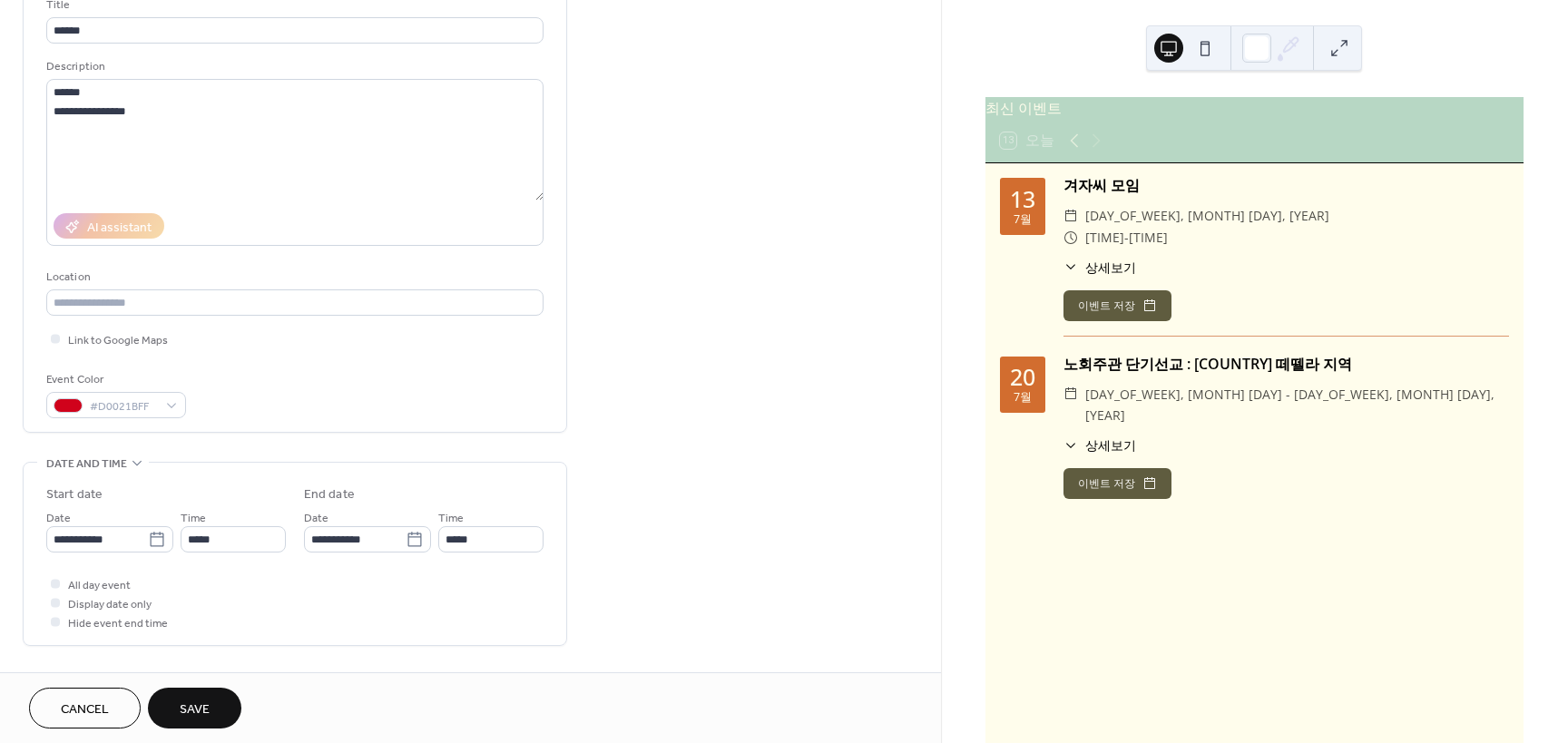 scroll, scrollTop: 181, scrollLeft: 0, axis: vertical 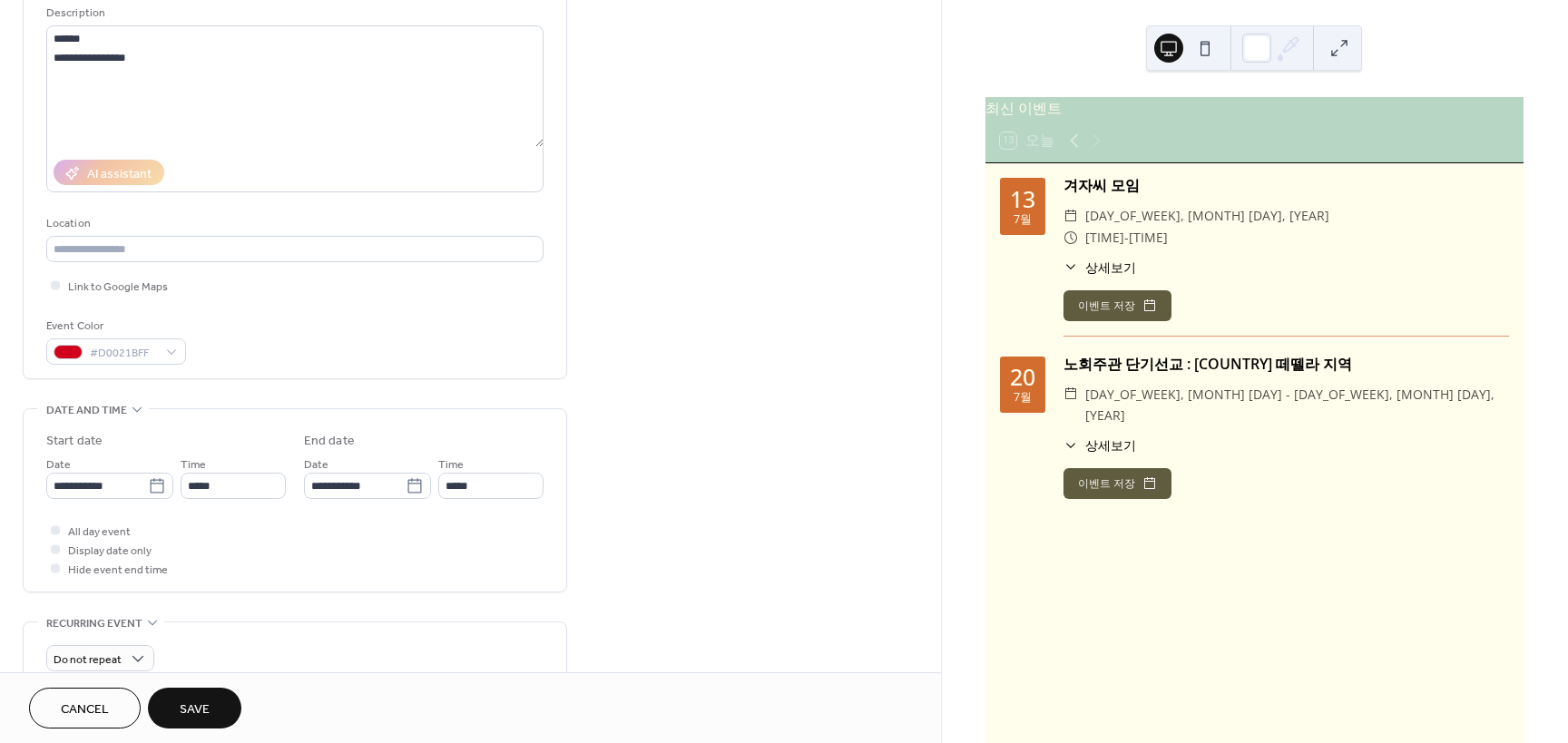 click on "Save" at bounding box center (194, 708) 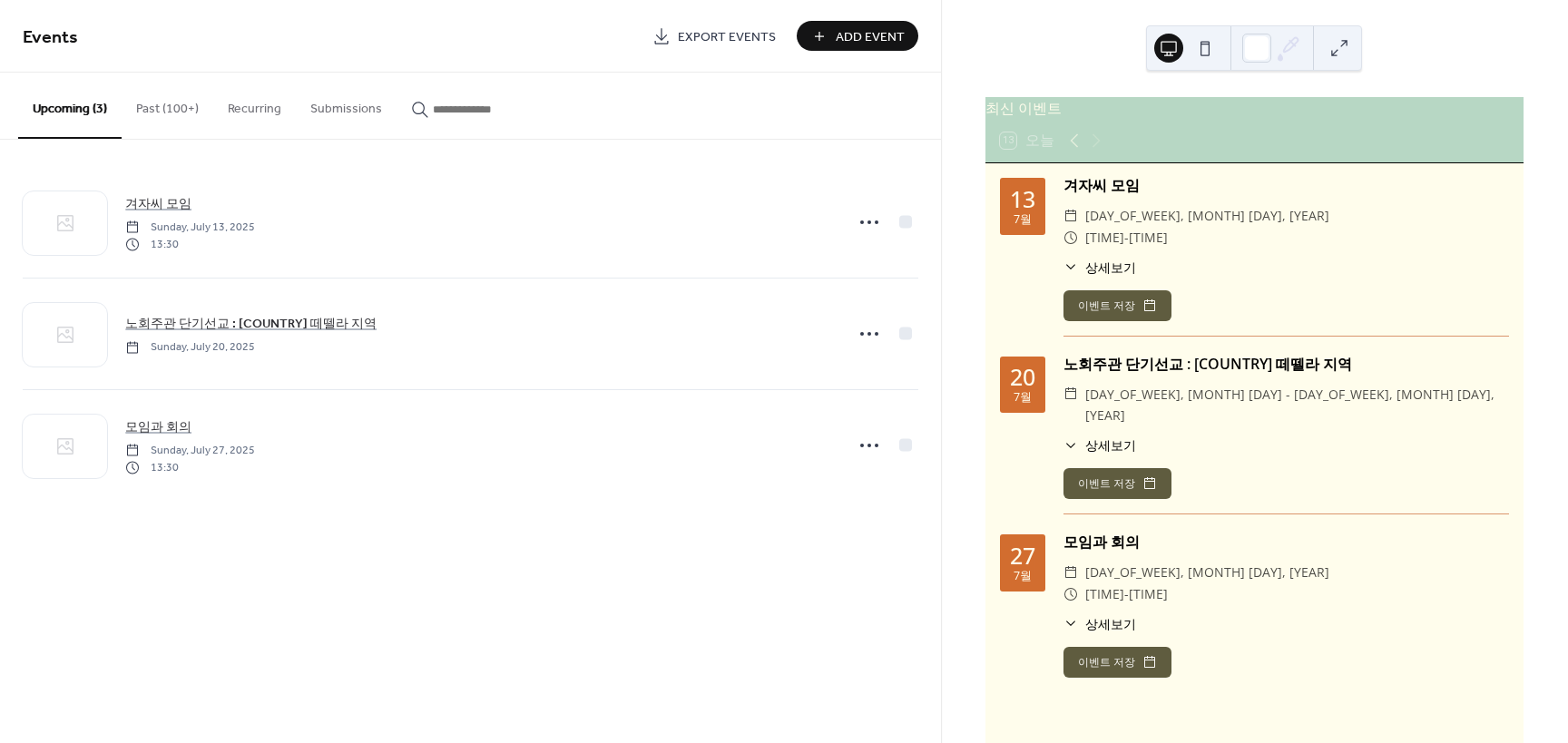 click on "Add Event" at bounding box center (870, 37) 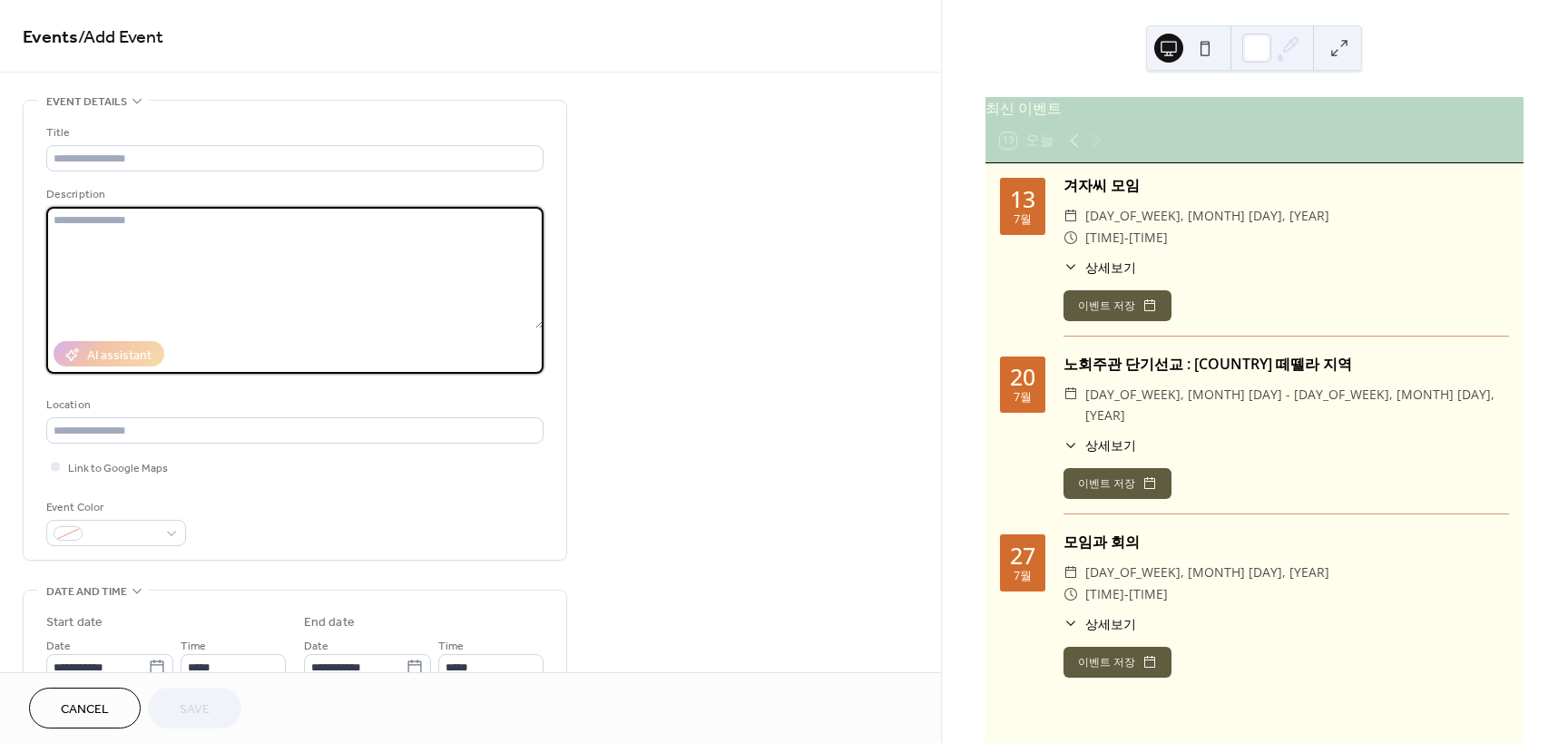 click at bounding box center (295, 268) 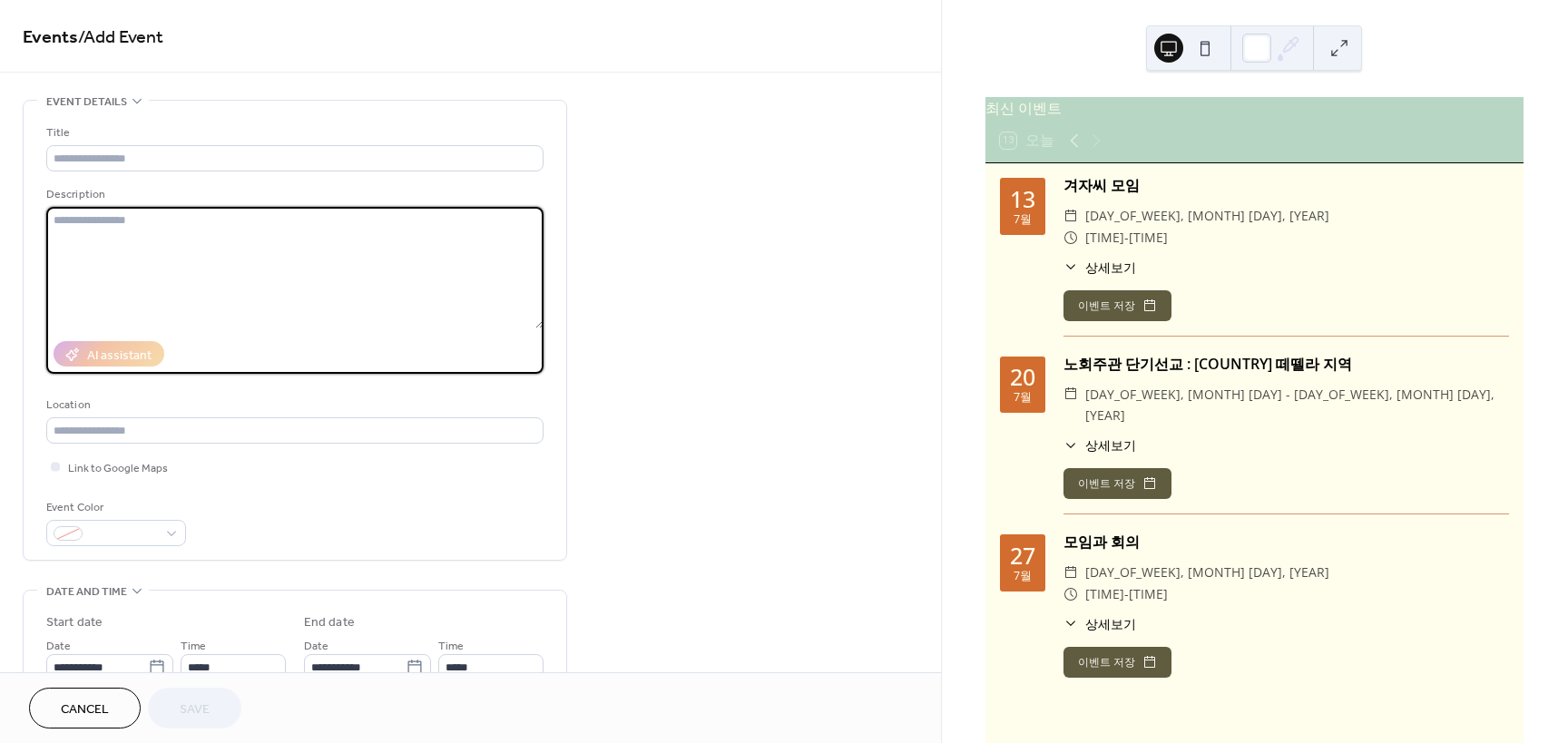 paste on "**********" 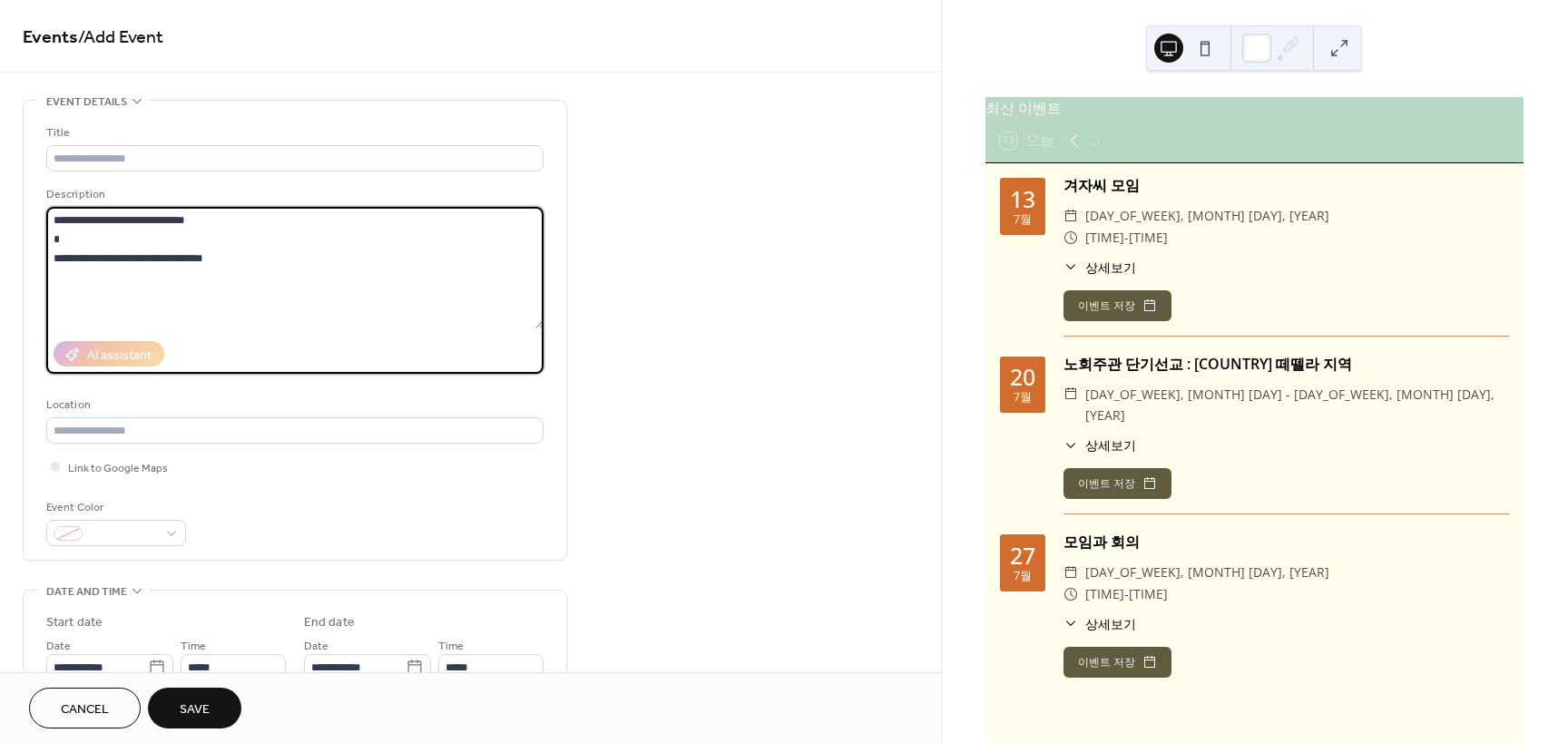 click on "**********" at bounding box center (295, 268) 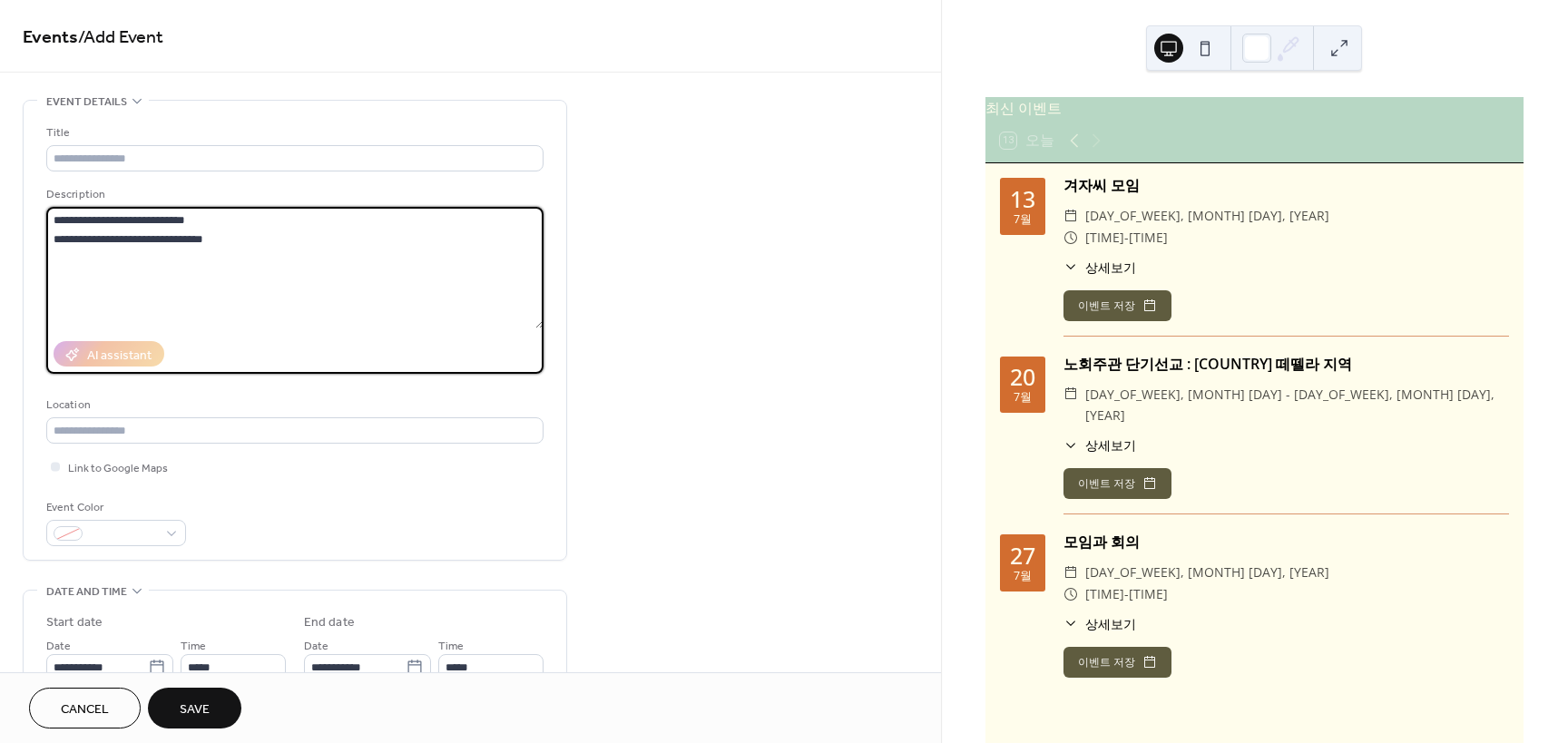 drag, startPoint x: 161, startPoint y: 220, endPoint x: 42, endPoint y: 219, distance: 119.0042 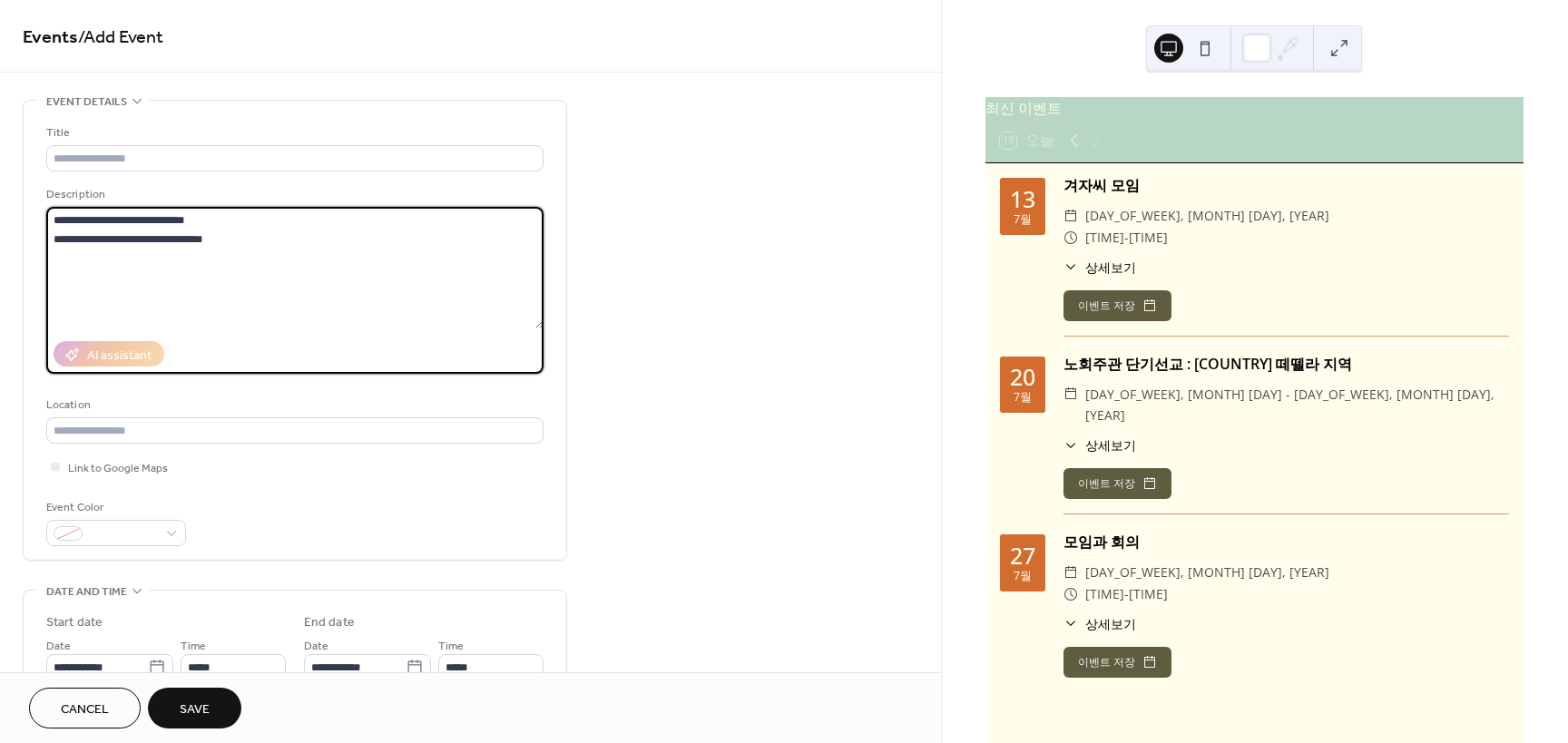 click on "**********" at bounding box center [295, 330] 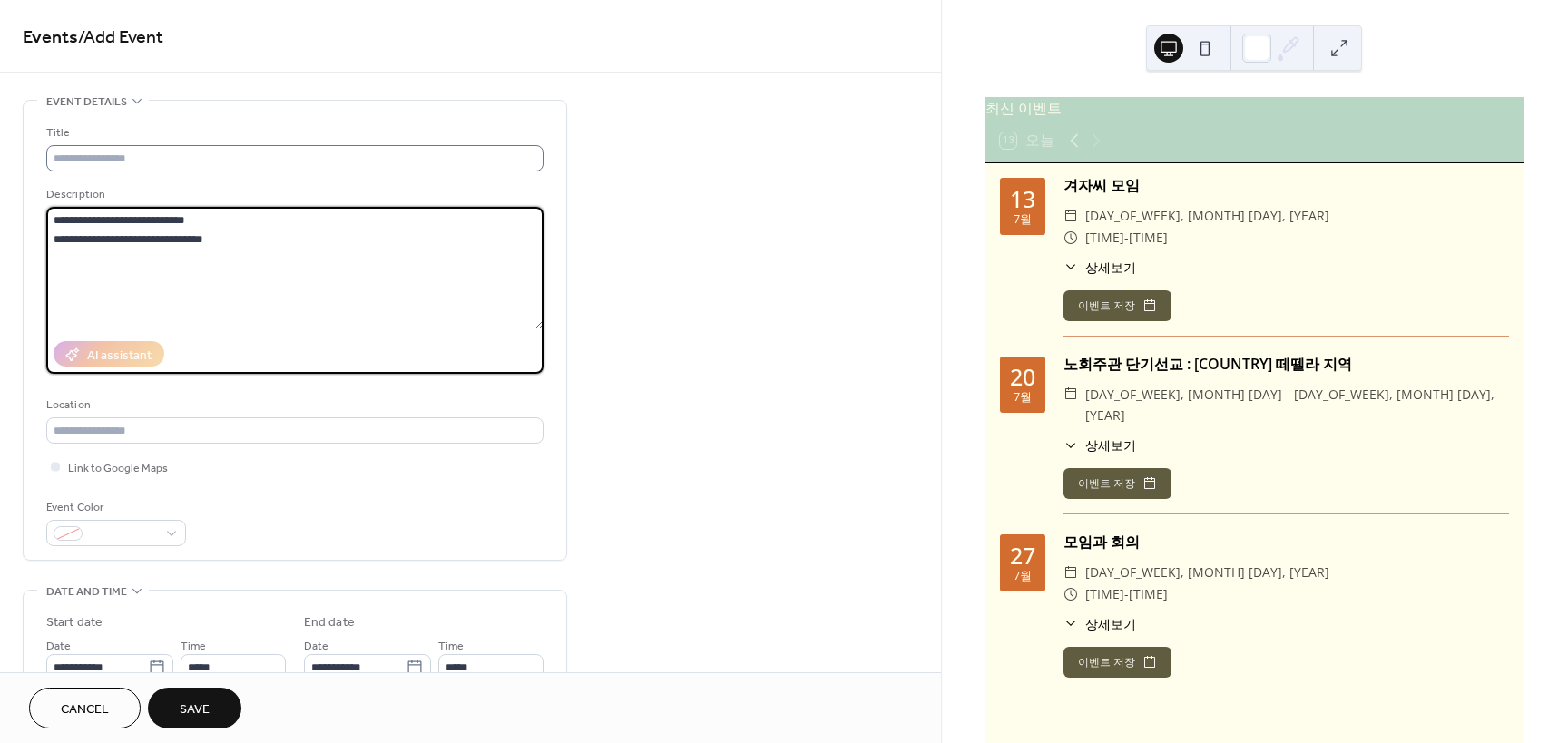 type on "**********" 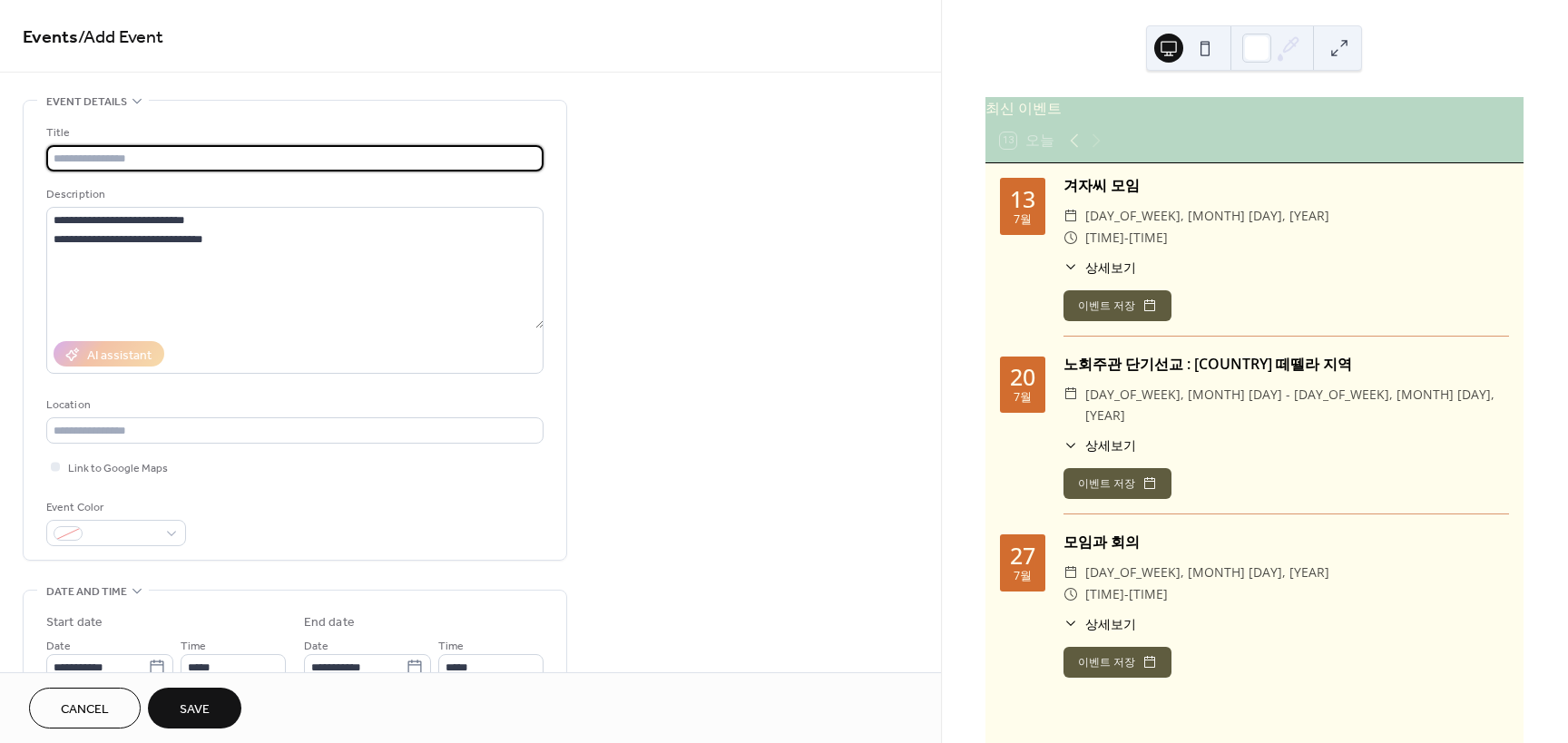 click at bounding box center [295, 158] 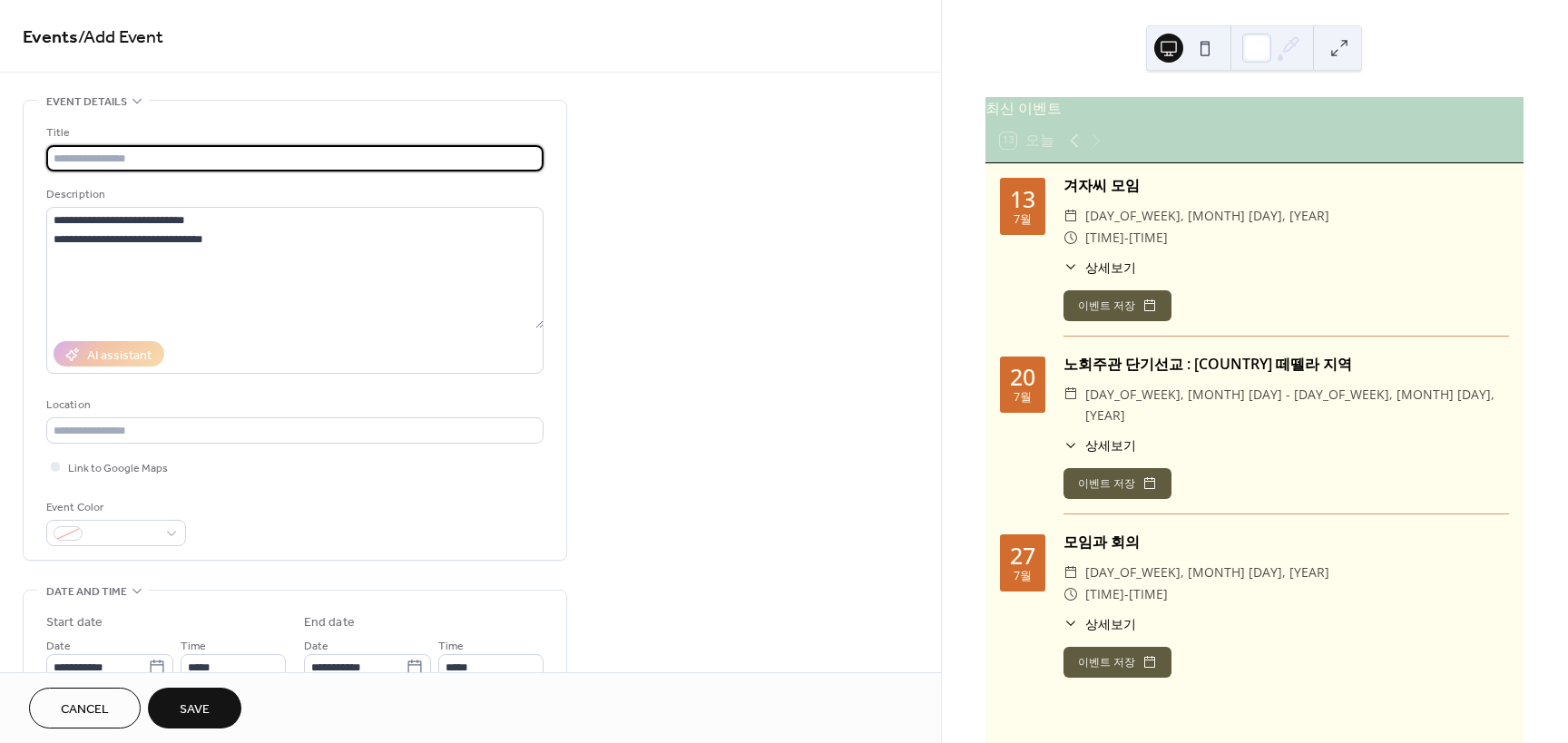 paste on "**********" 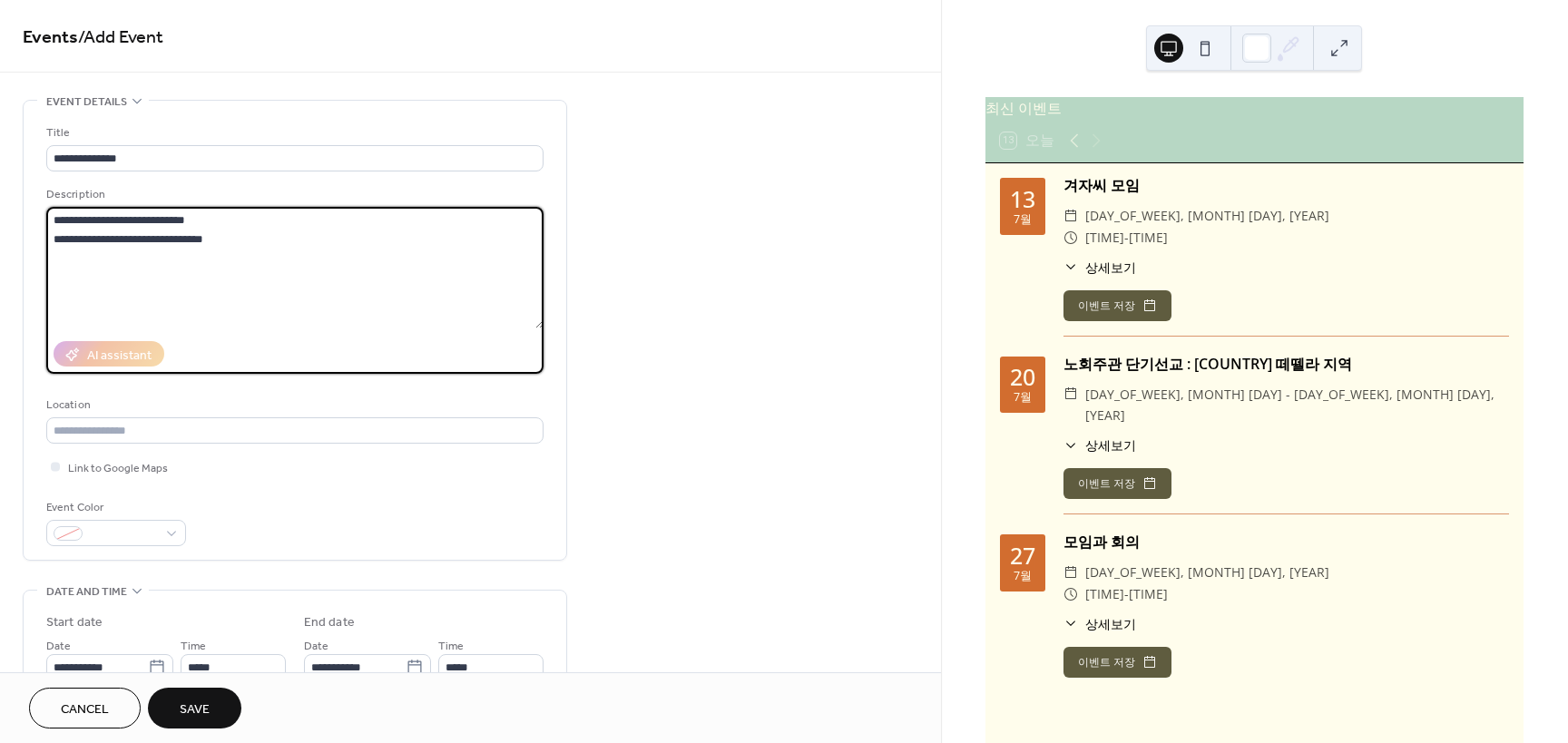 drag, startPoint x: 238, startPoint y: 219, endPoint x: 222, endPoint y: 221, distance: 16.124515 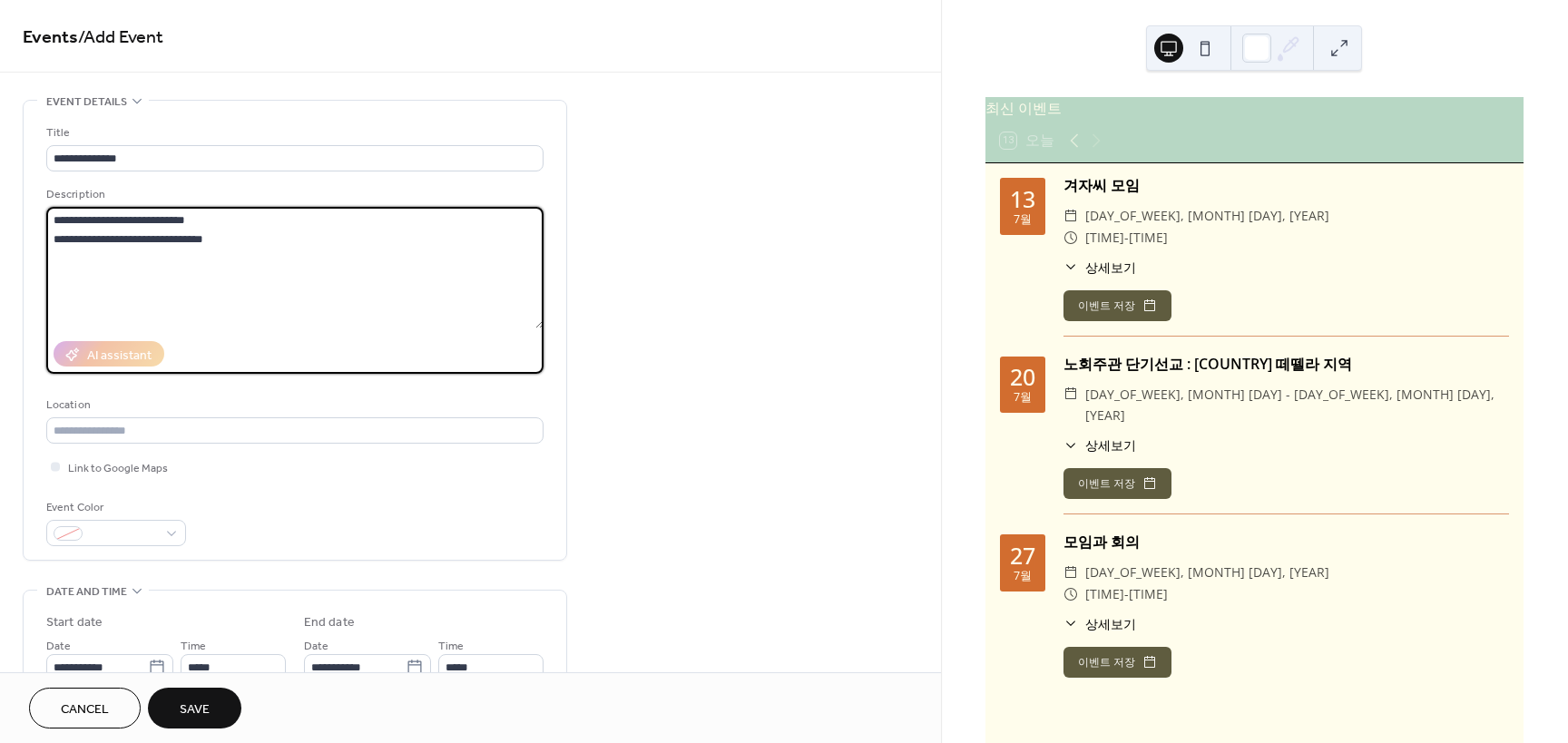 click on "**********" at bounding box center (295, 268) 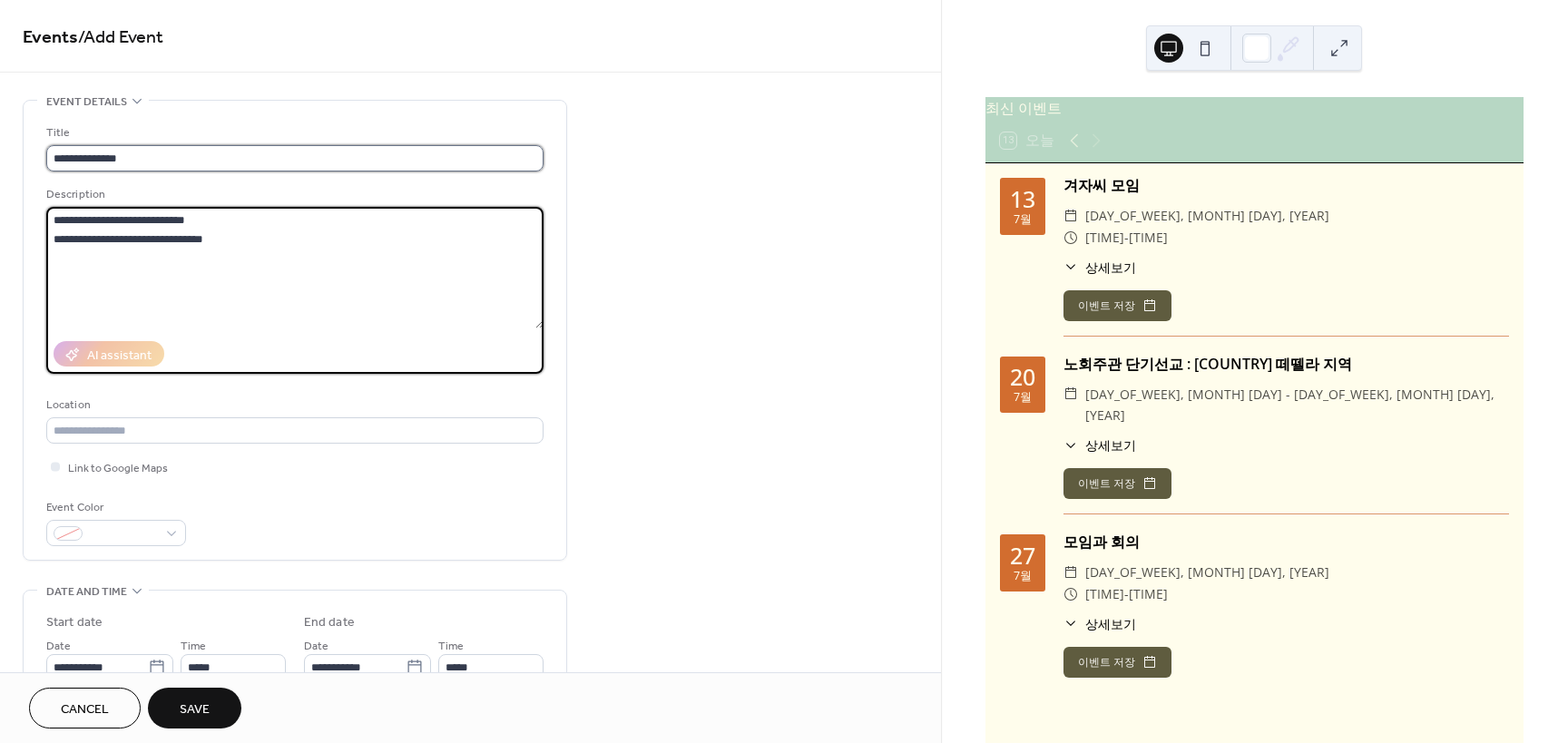 click on "**********" at bounding box center (295, 158) 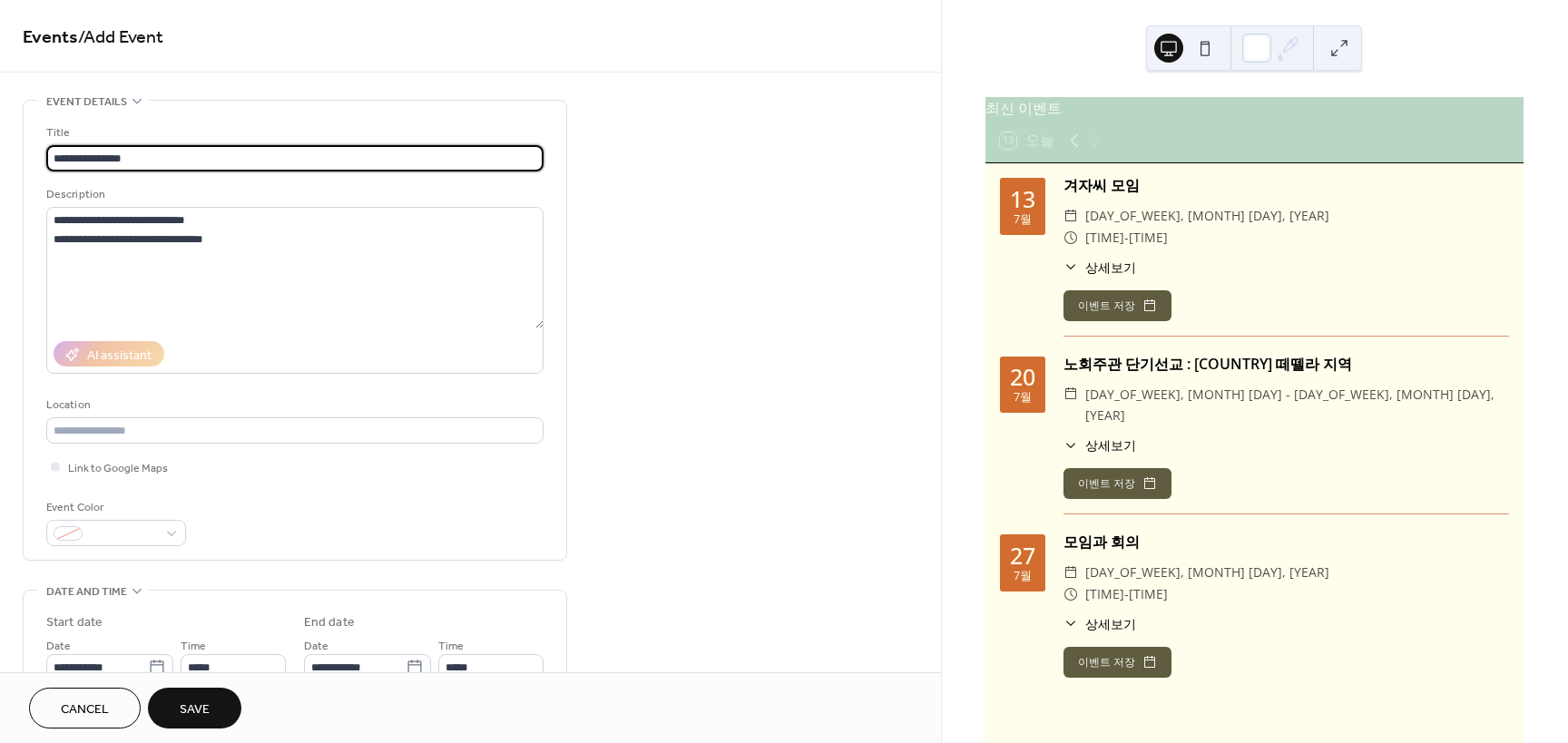 paste on "***" 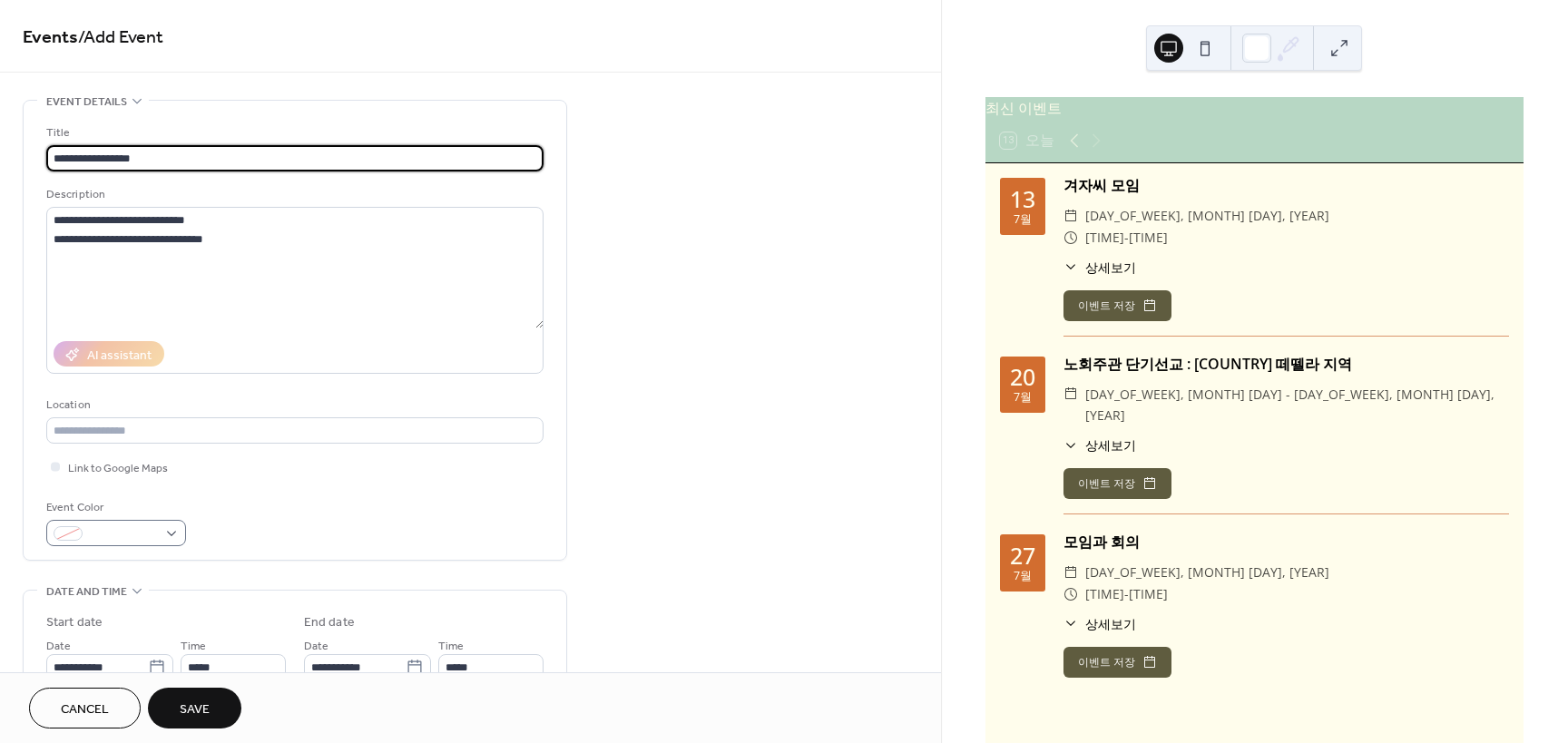type on "**********" 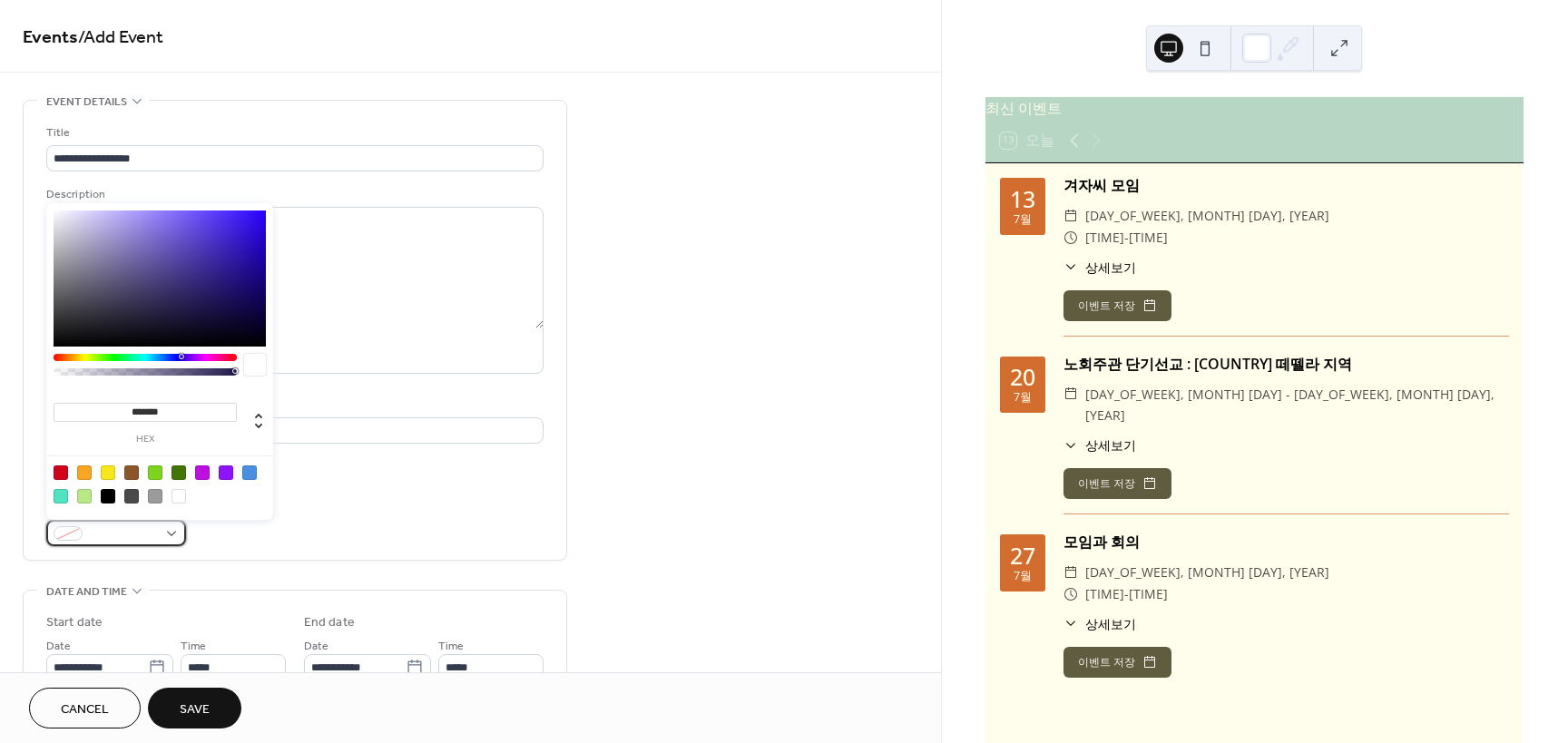click at bounding box center (116, 533) 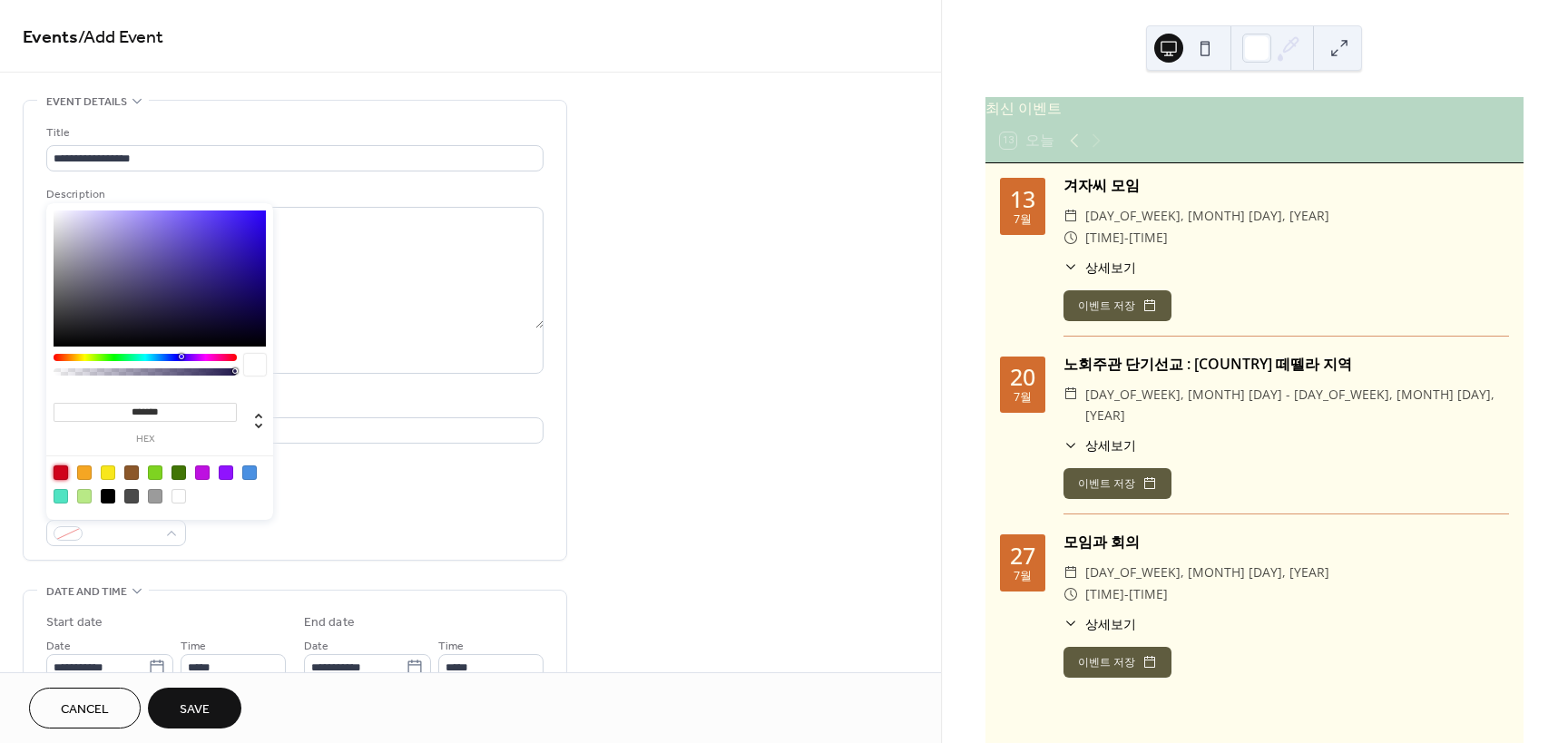 click at bounding box center (61, 473) 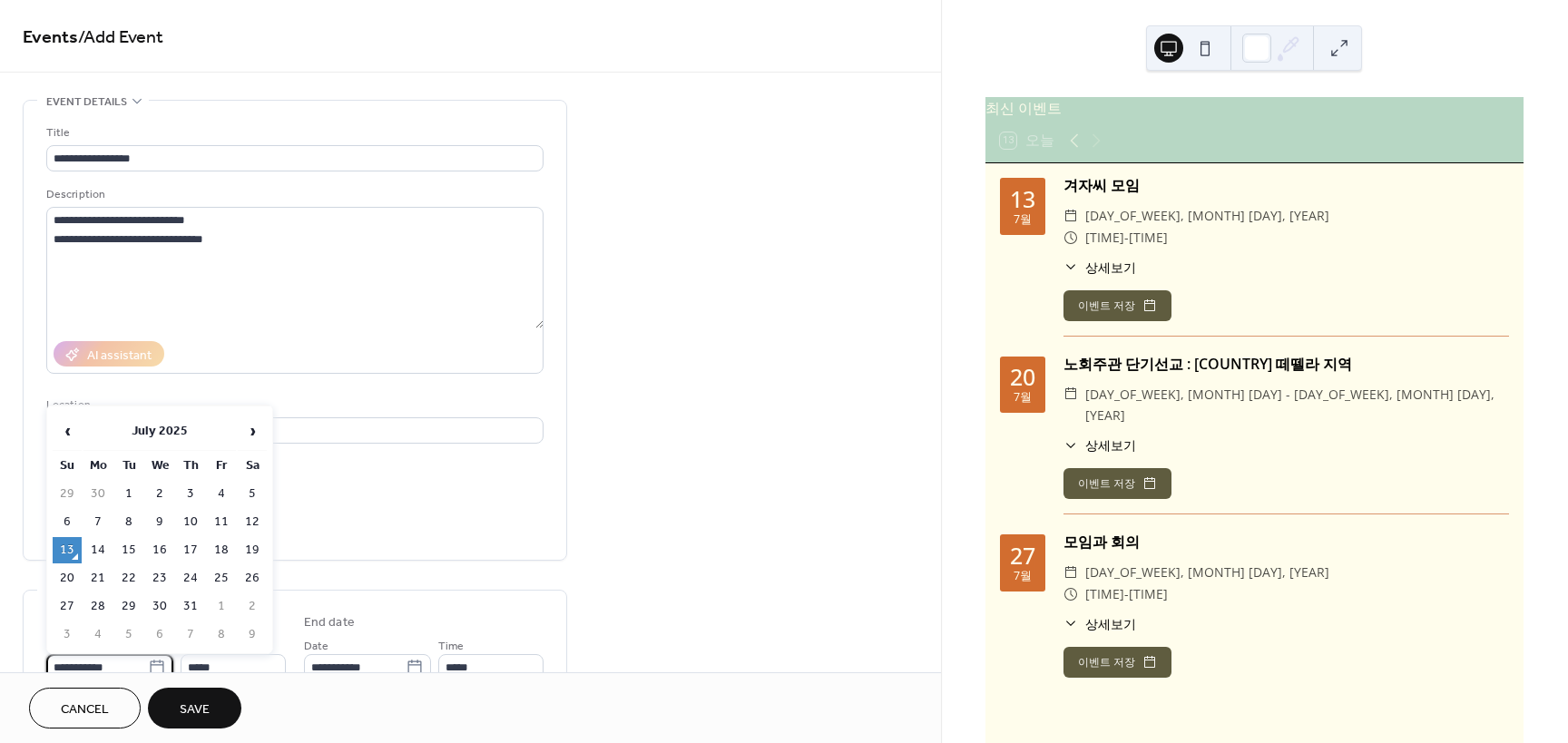 click on "**********" at bounding box center (97, 667) 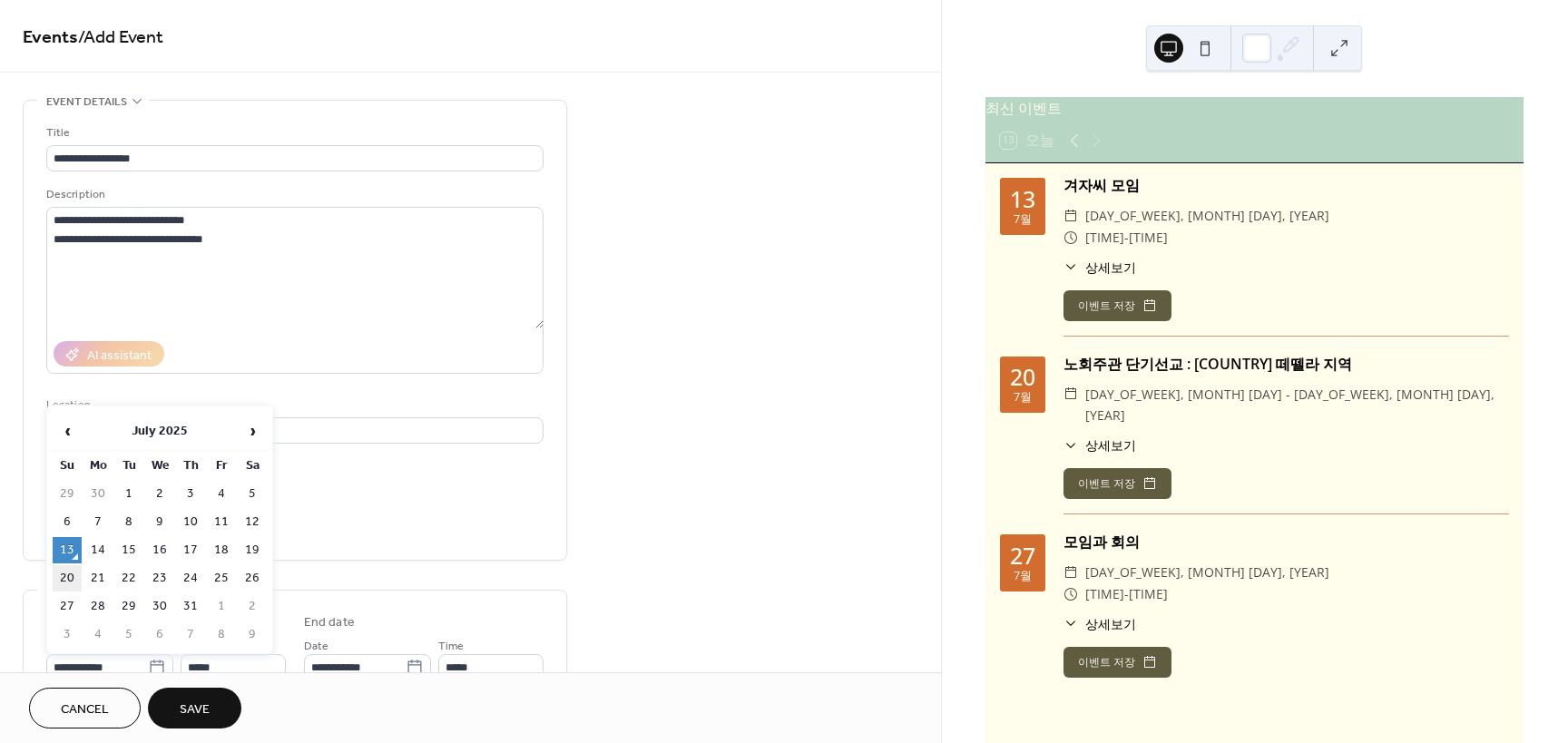 click on "20" at bounding box center [67, 578] 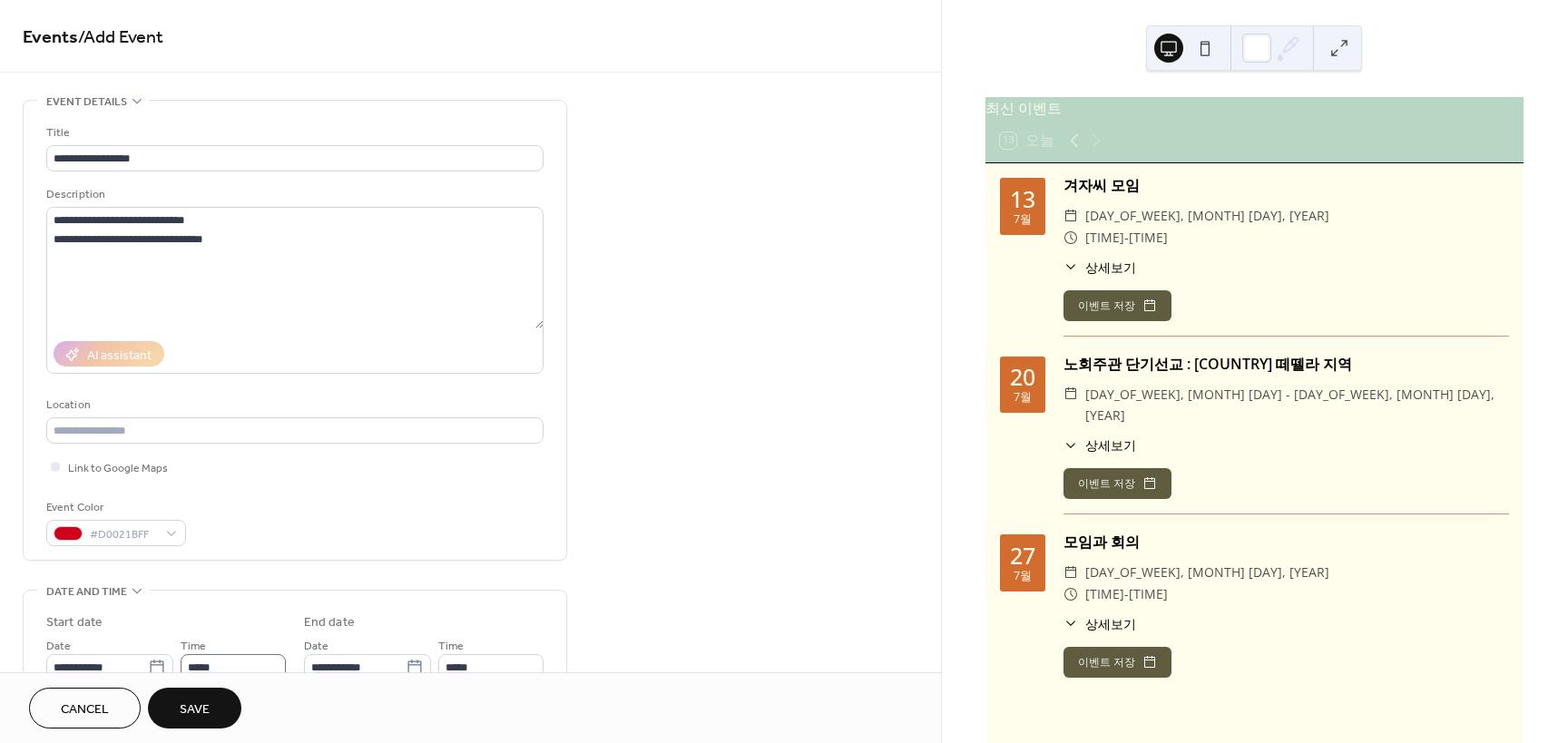scroll, scrollTop: 1, scrollLeft: 0, axis: vertical 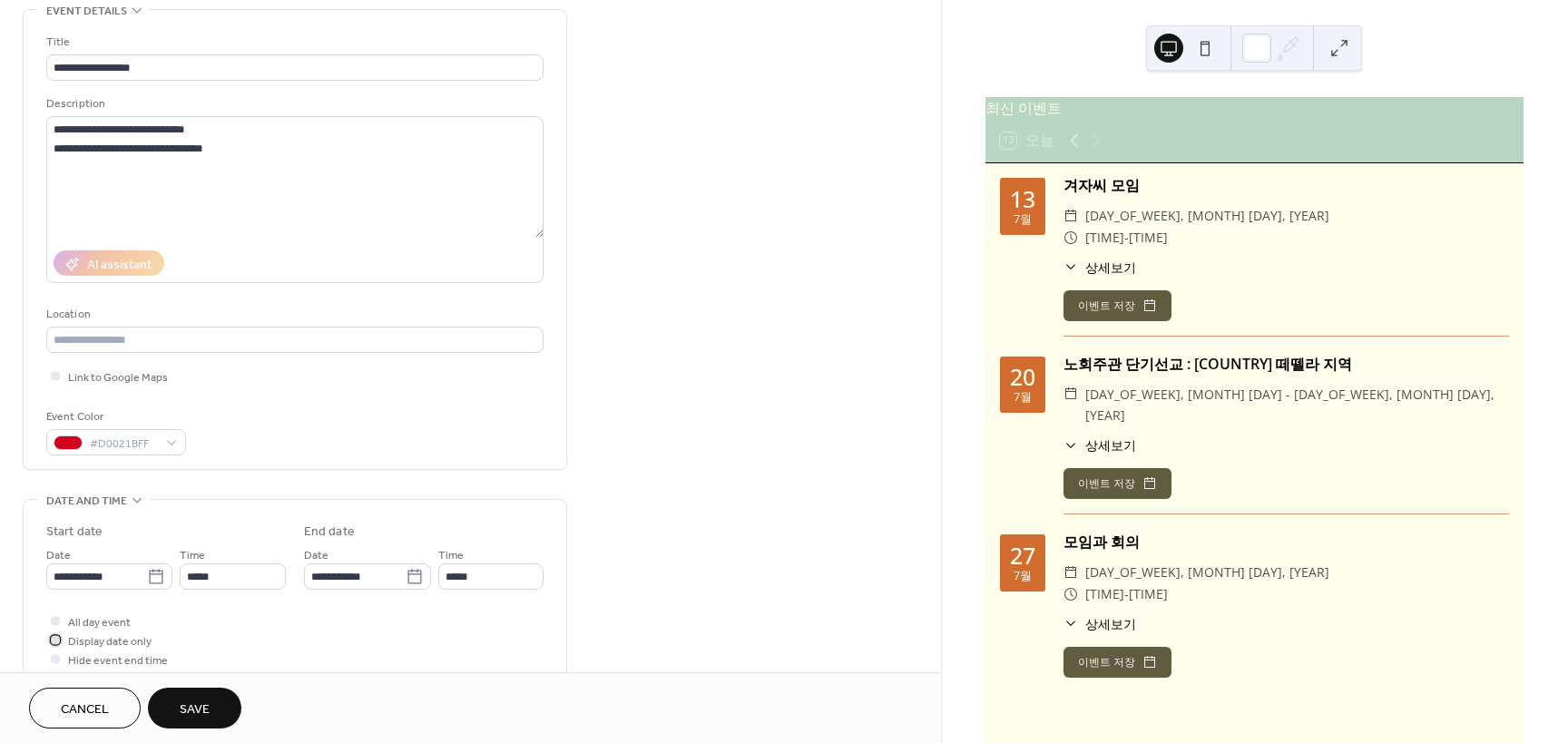 click at bounding box center [55, 640] 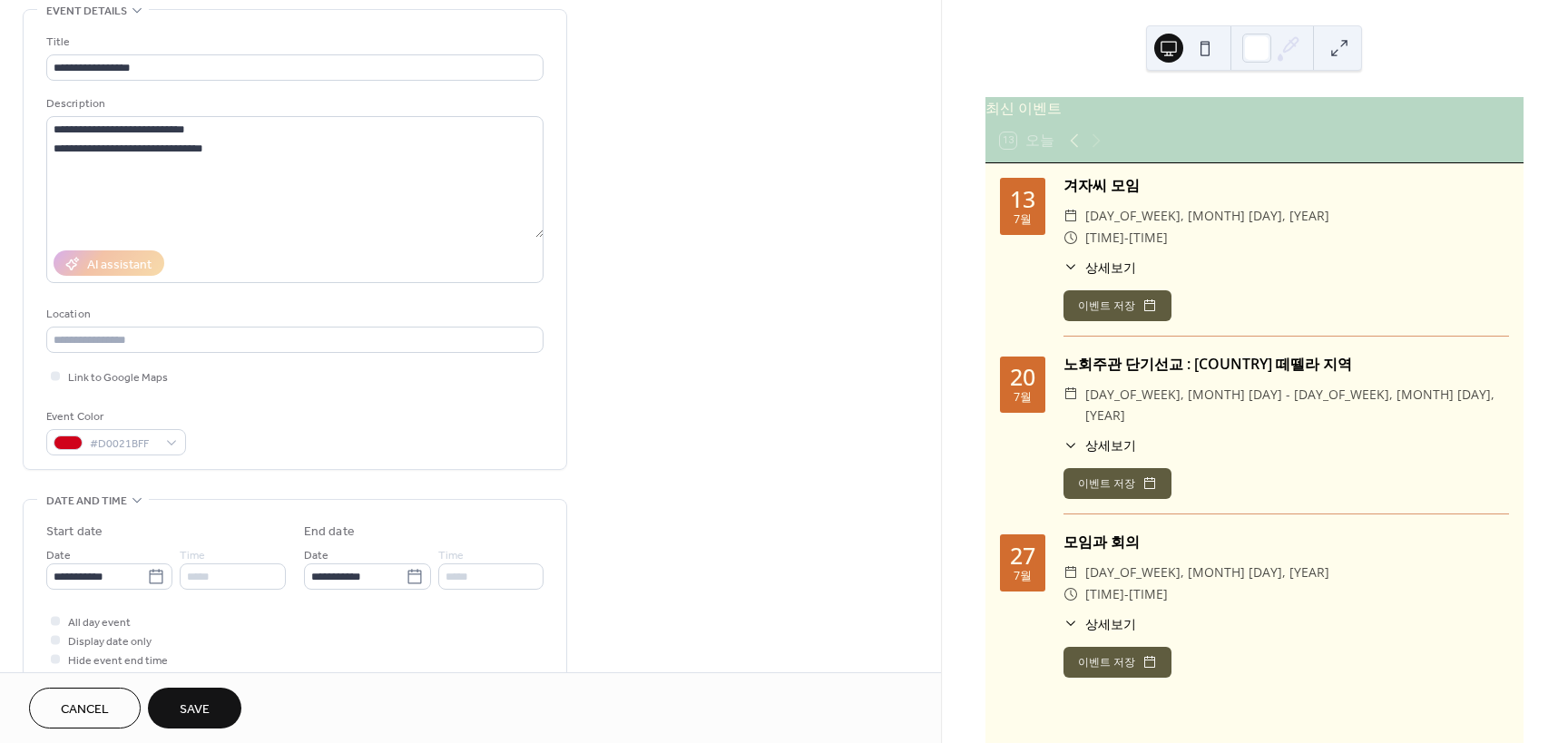 click on "Save" at bounding box center (194, 709) 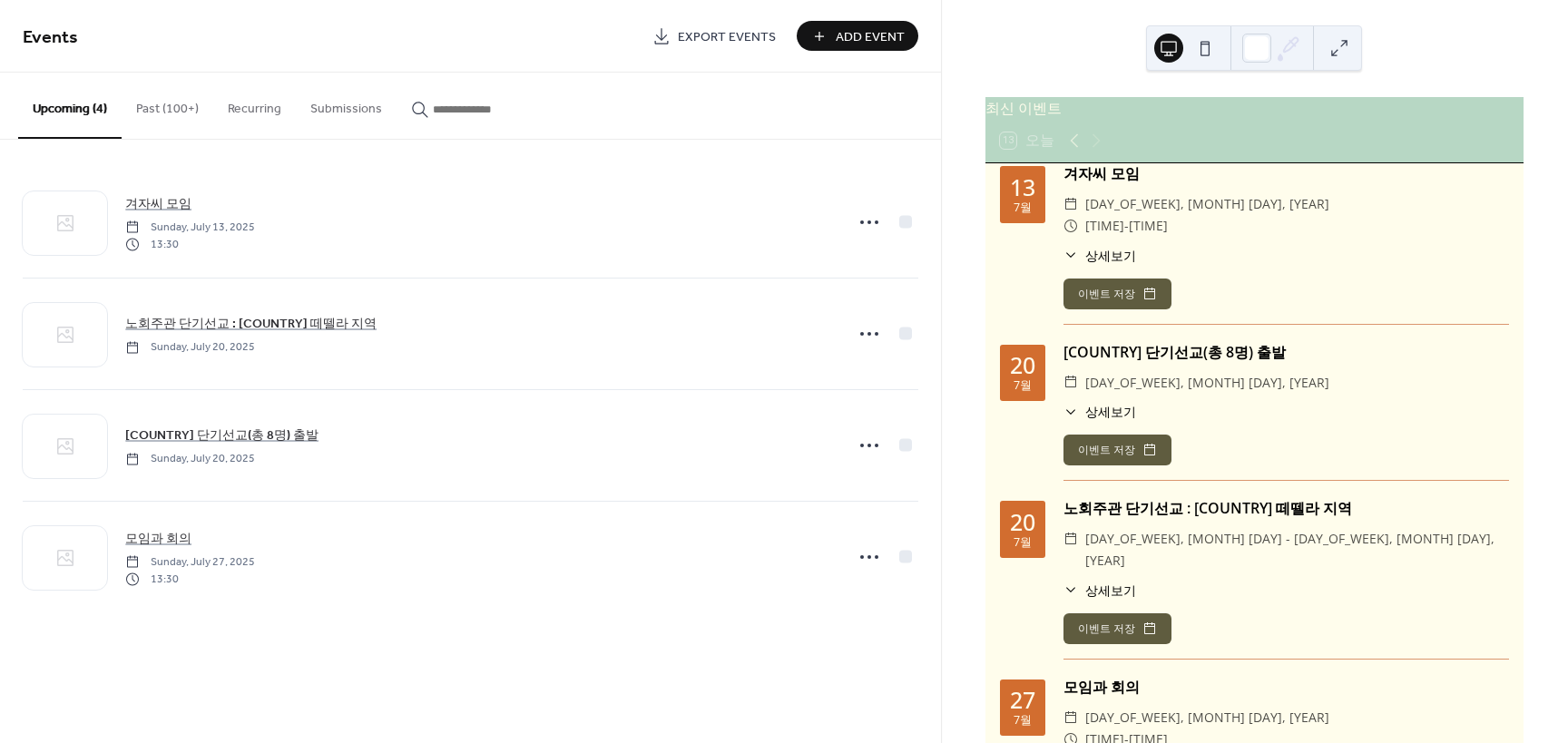 scroll, scrollTop: 13, scrollLeft: 0, axis: vertical 